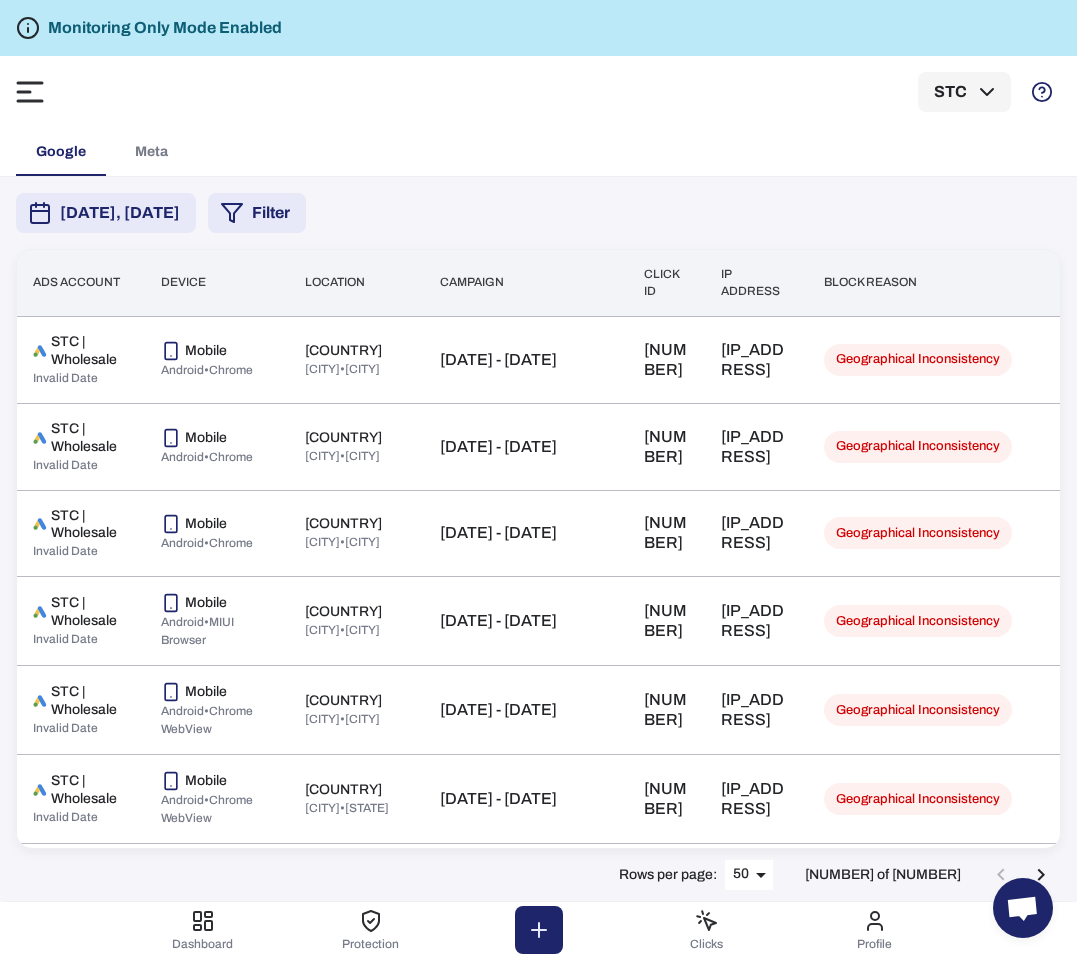 scroll, scrollTop: 0, scrollLeft: 0, axis: both 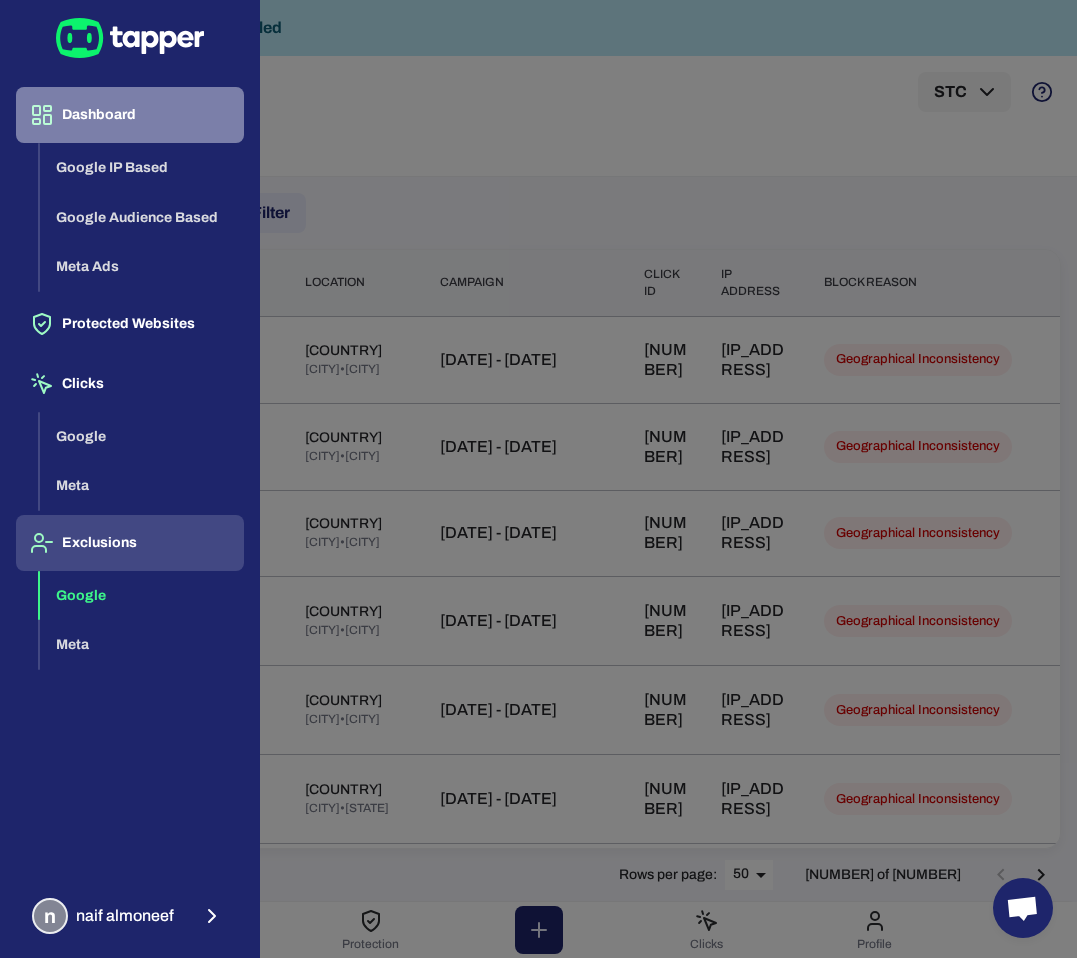 click on "Dashboard" at bounding box center (130, 115) 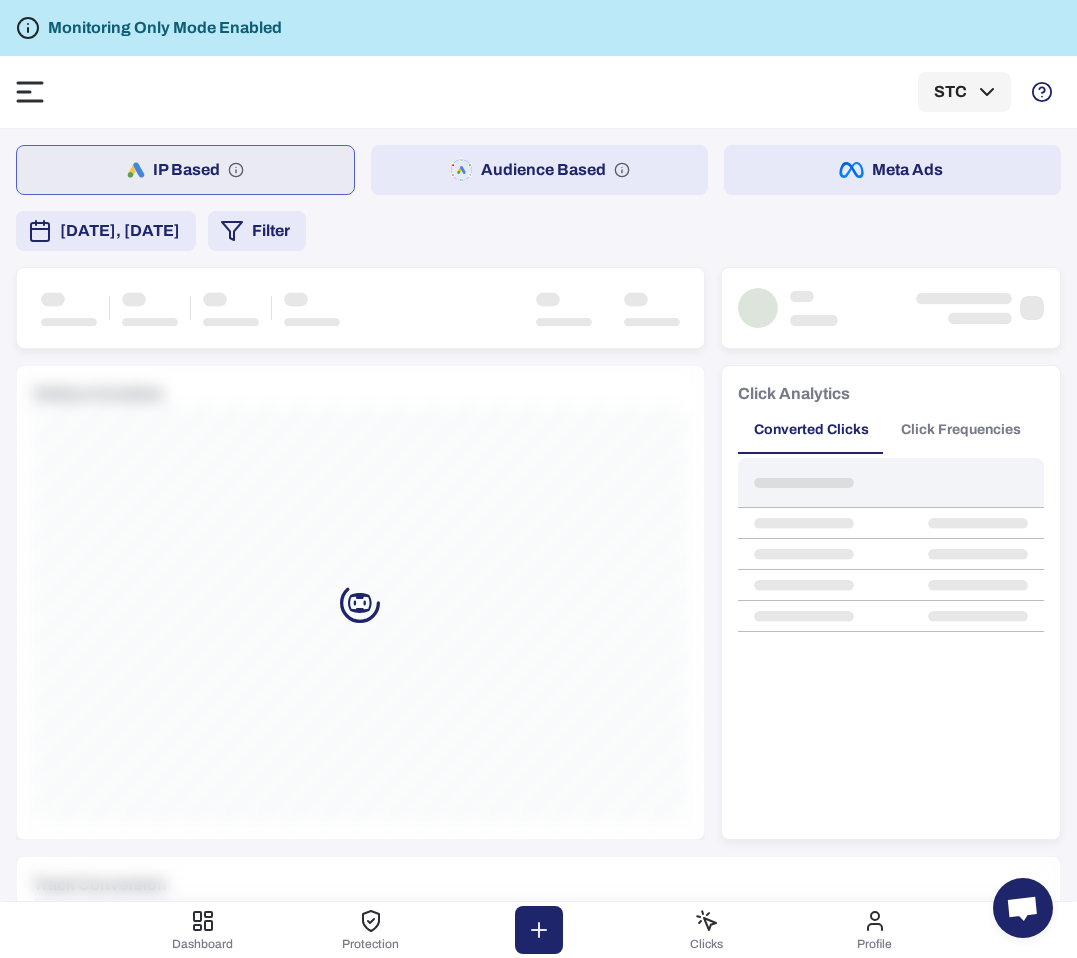 click on "Dashboard STC" at bounding box center [538, 92] 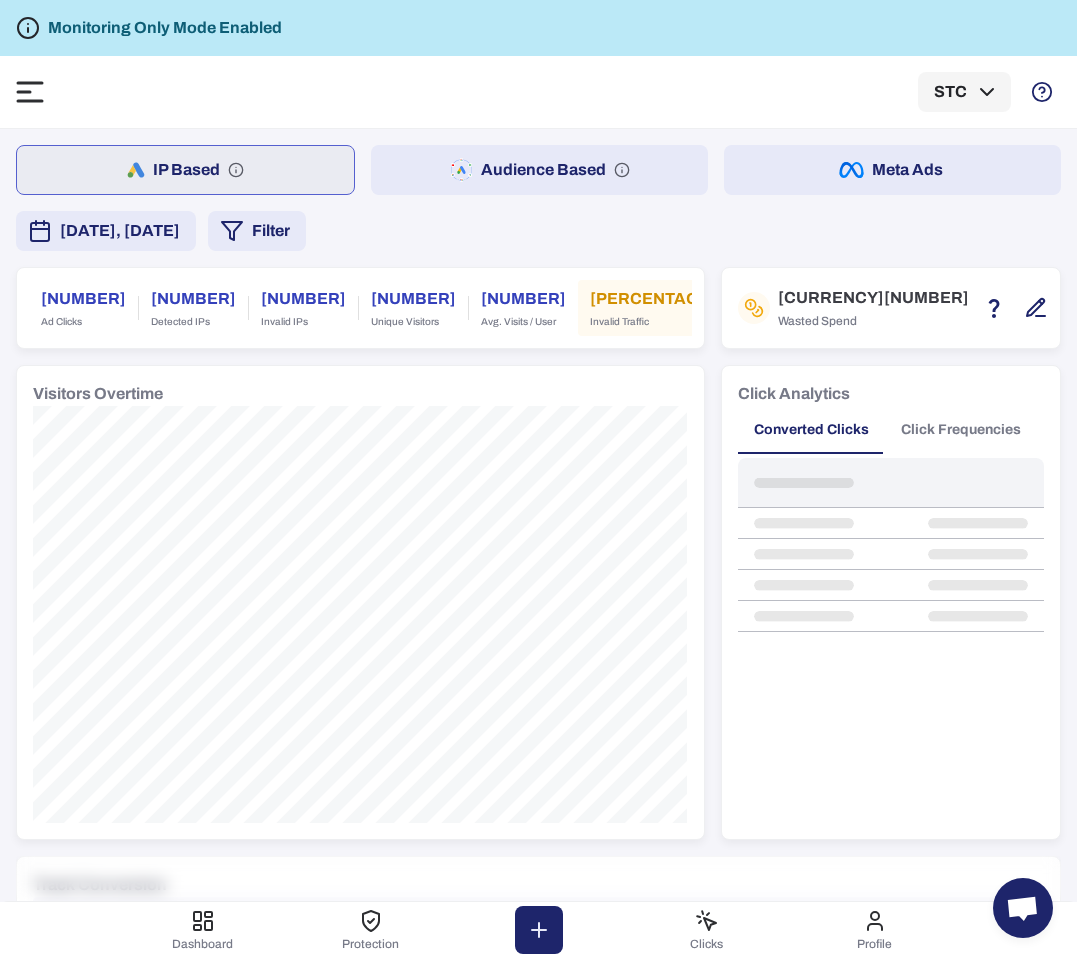 click 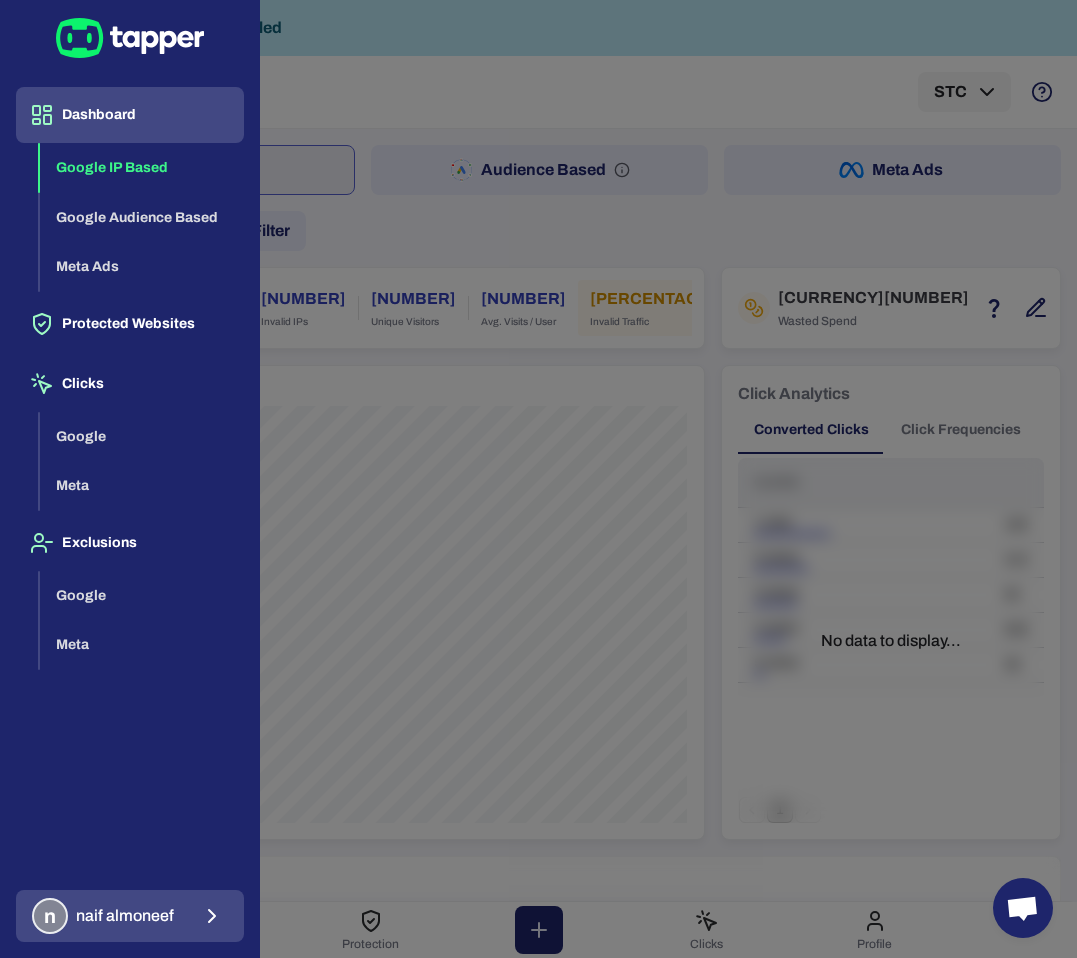 click on "[NAME]" at bounding box center (130, 916) 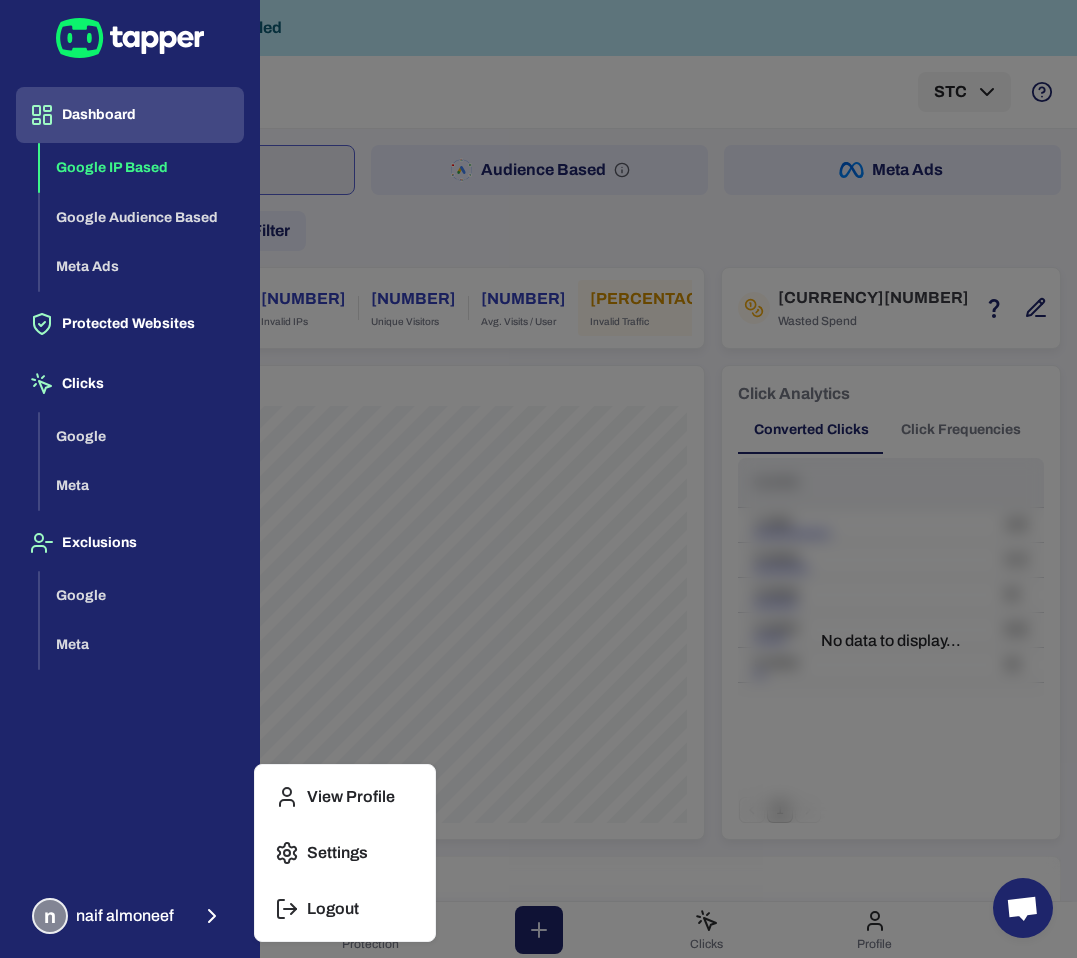 click at bounding box center (538, 479) 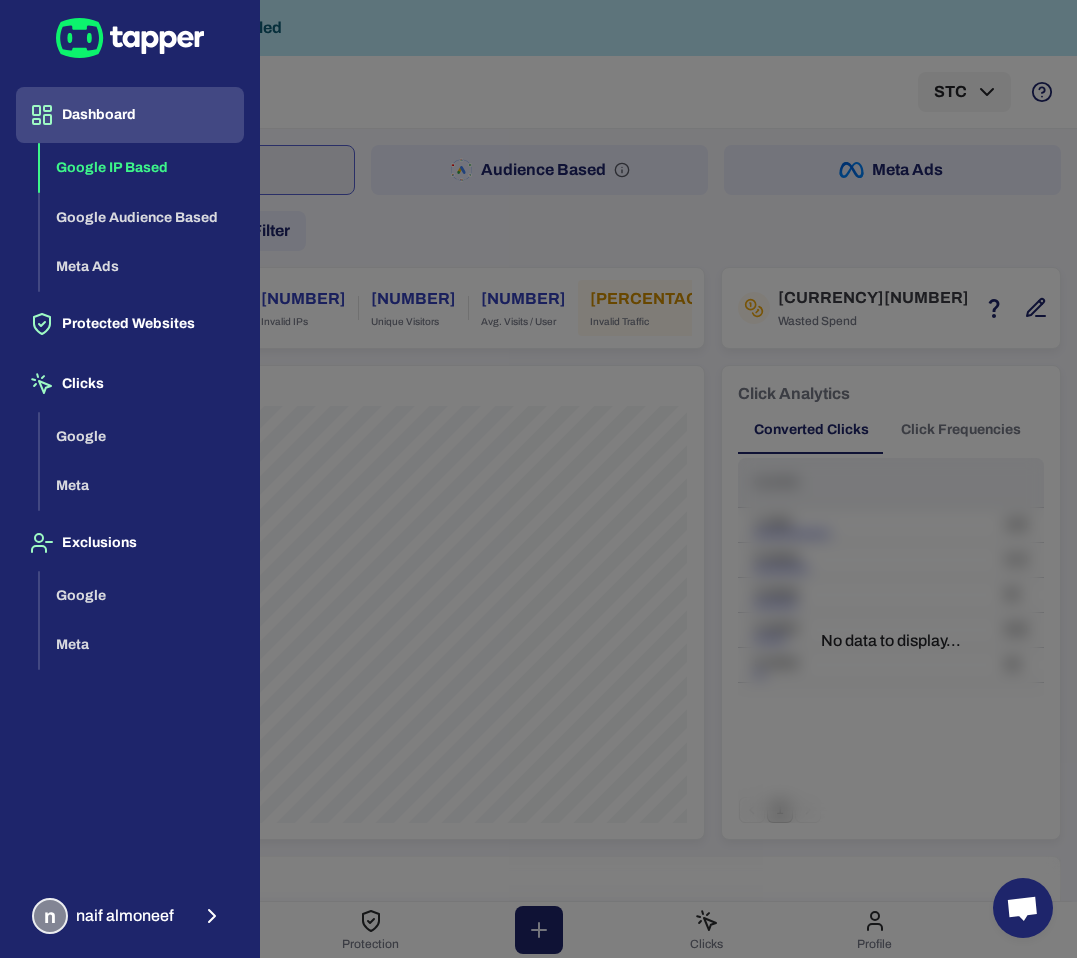 click at bounding box center (538, 479) 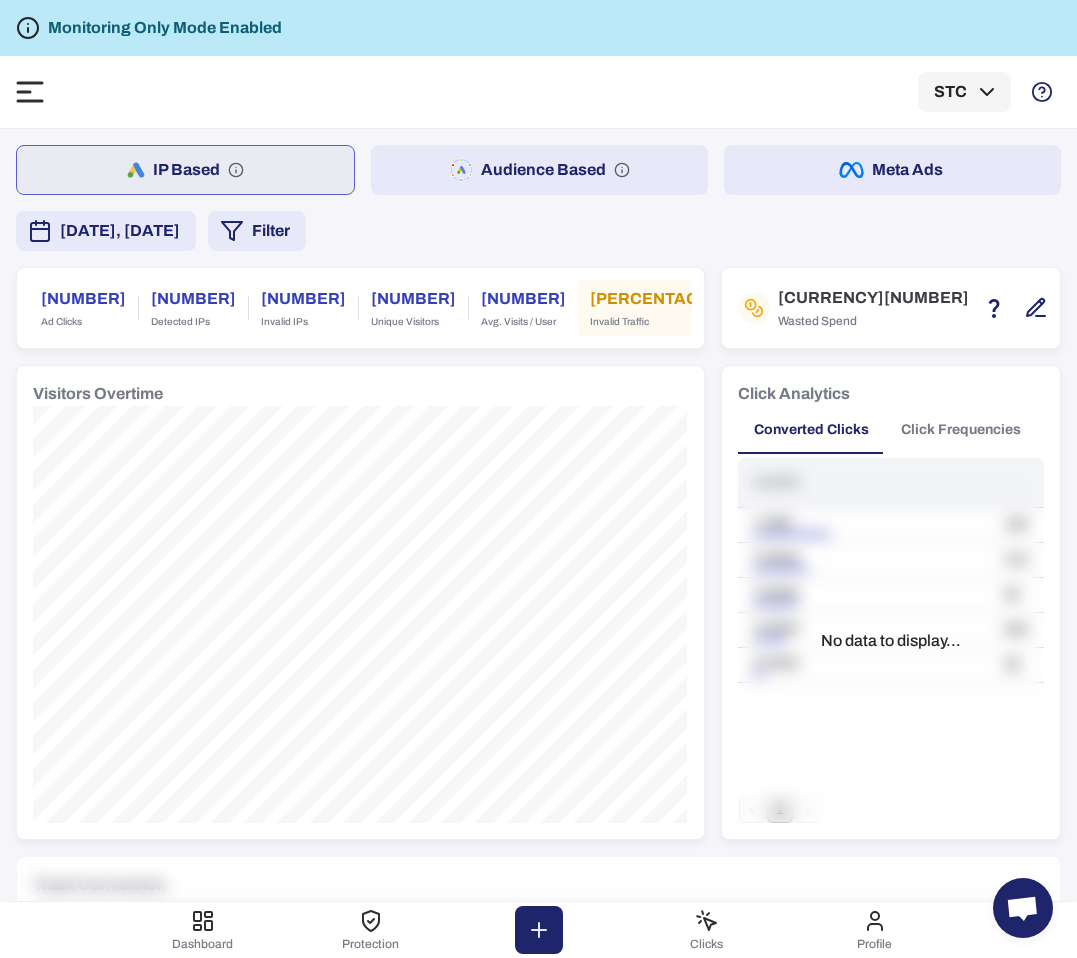click on "Dashboard STC" at bounding box center (538, 92) 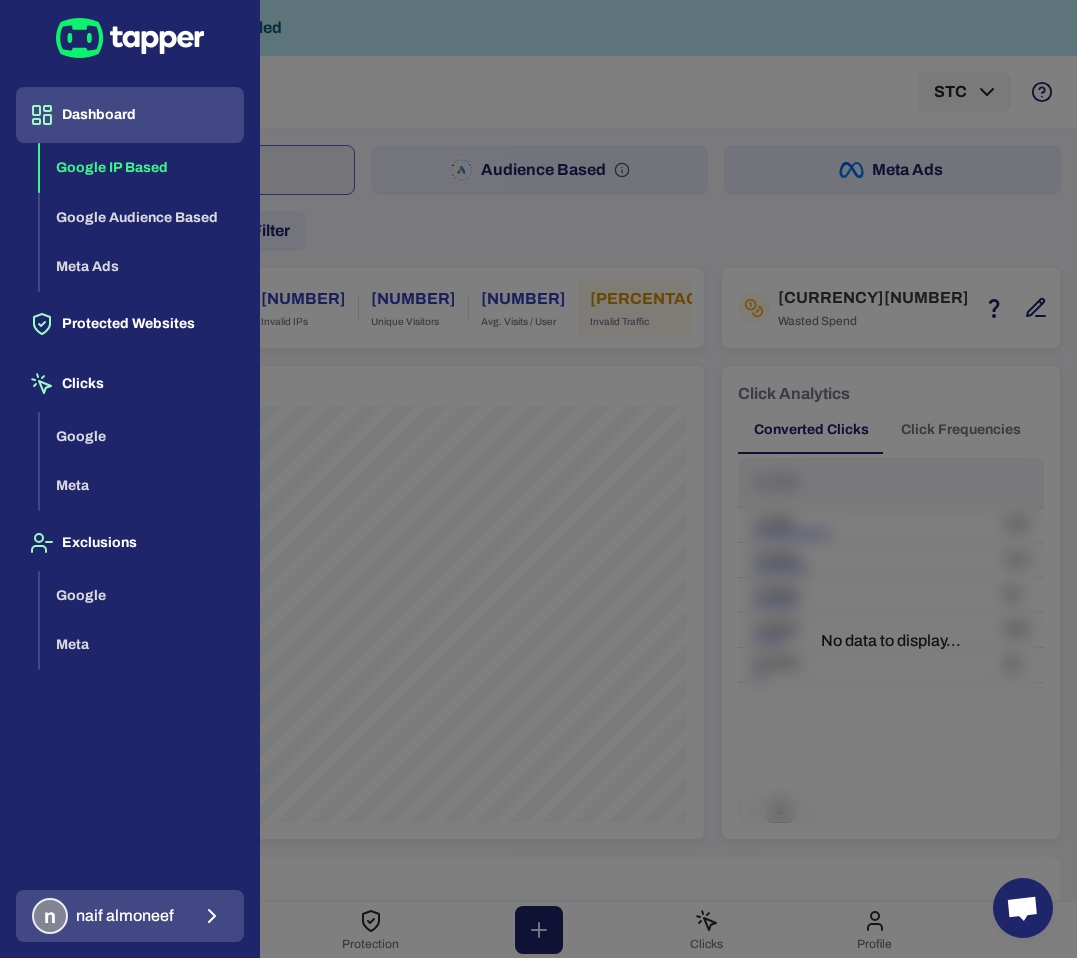click on "[NAME]" at bounding box center (130, 916) 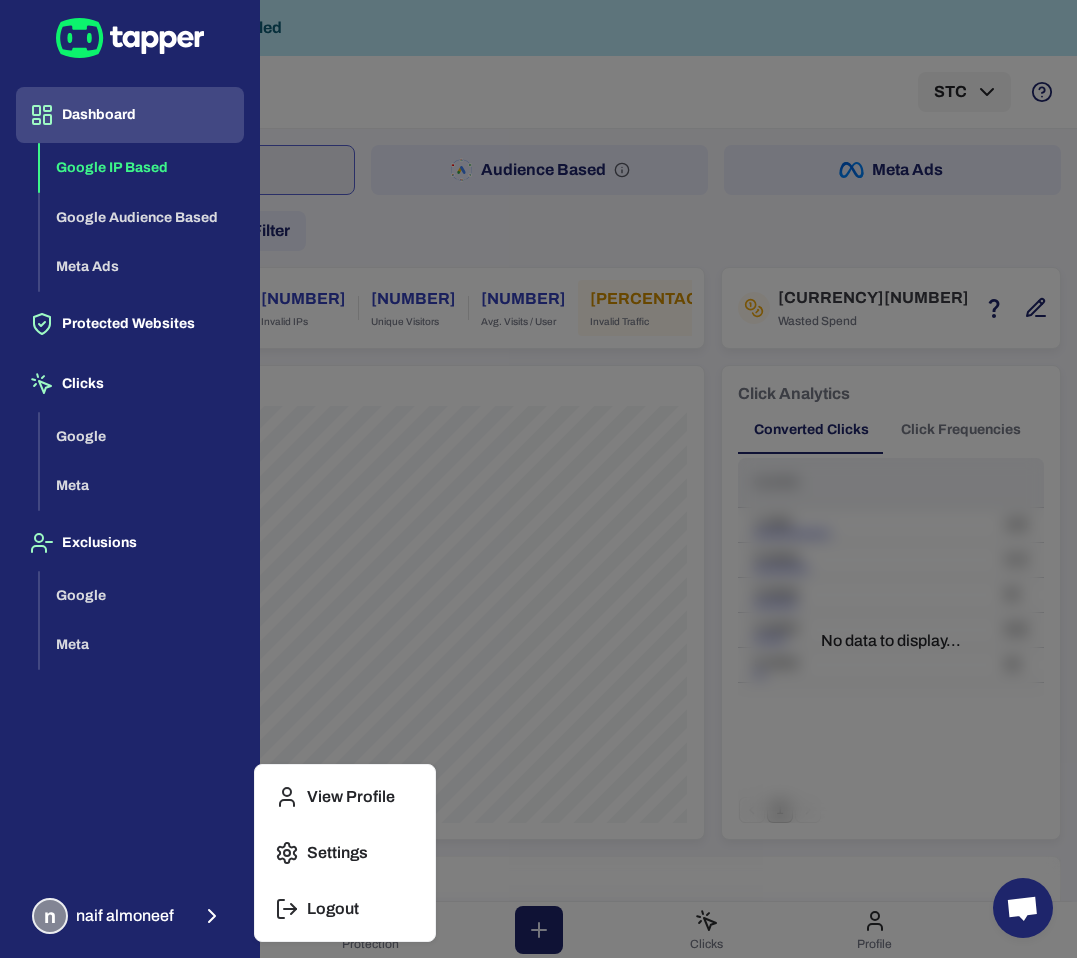 click on "Logout" at bounding box center (345, 909) 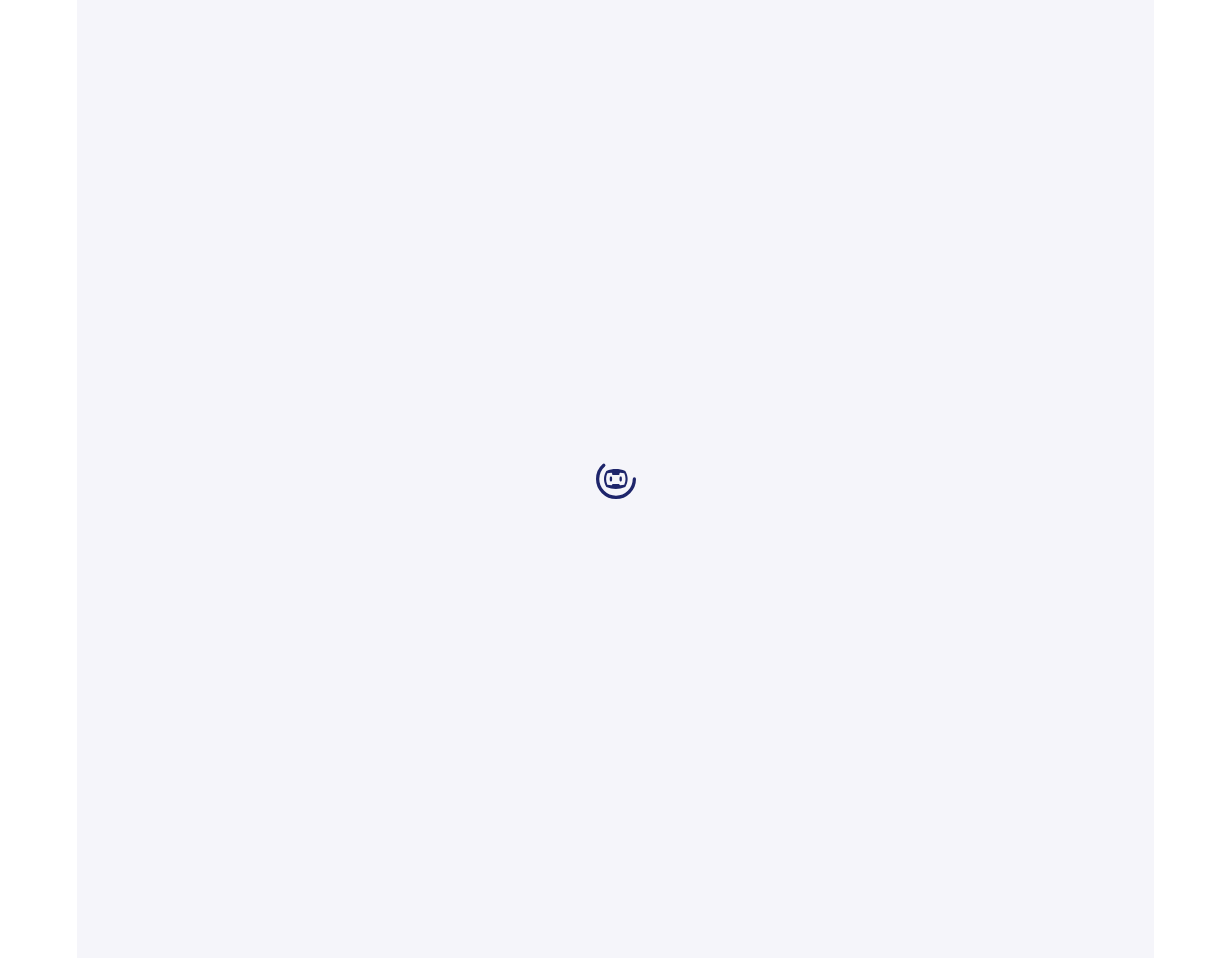 scroll, scrollTop: 0, scrollLeft: 0, axis: both 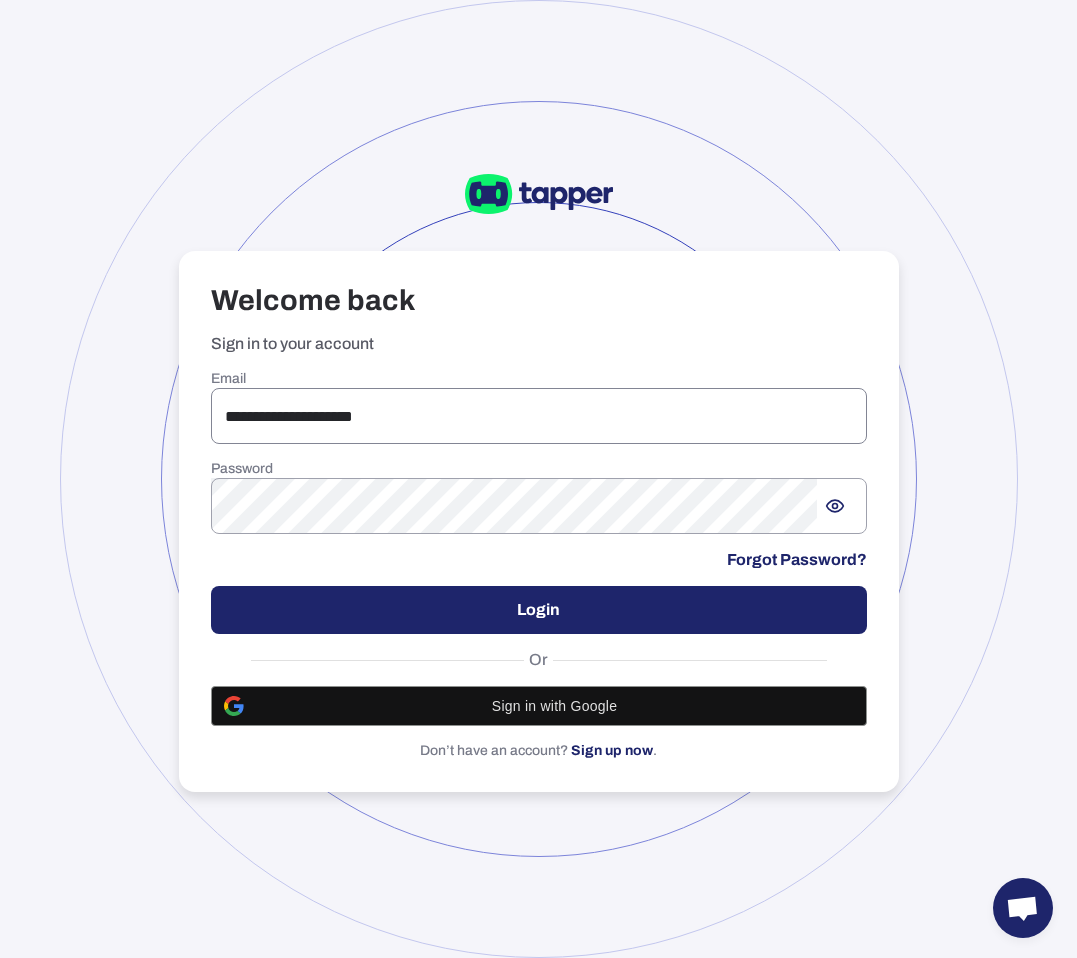 click on "**********" at bounding box center (539, 416) 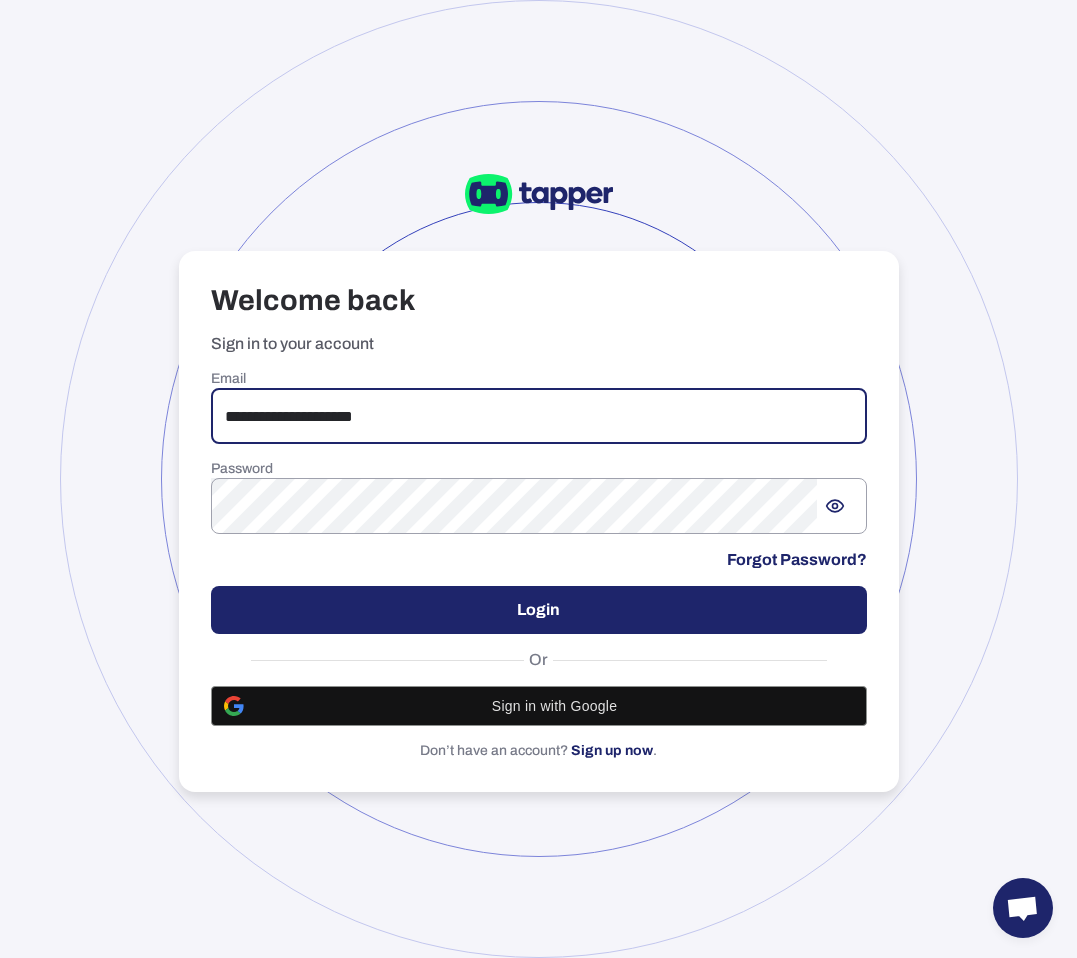 click on "**********" at bounding box center (539, 416) 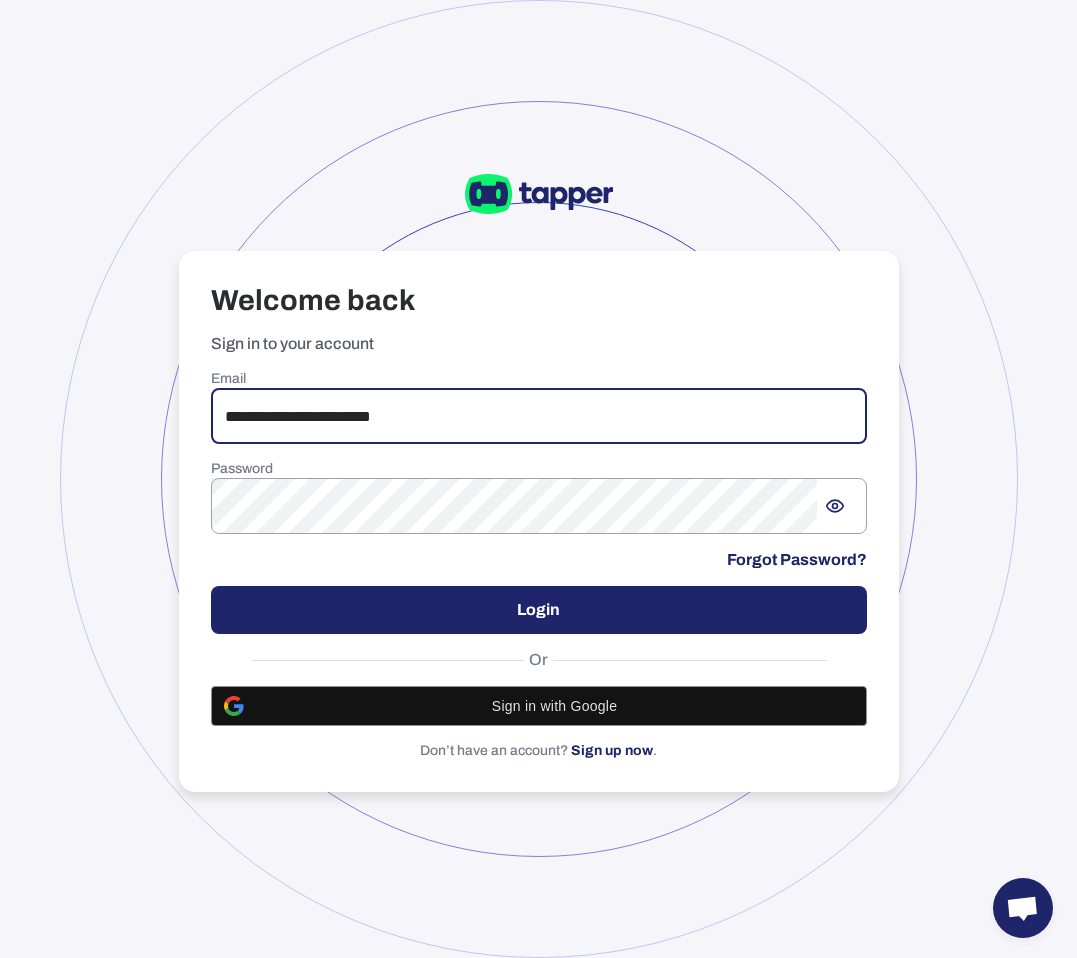 click on "Login" at bounding box center (539, 610) 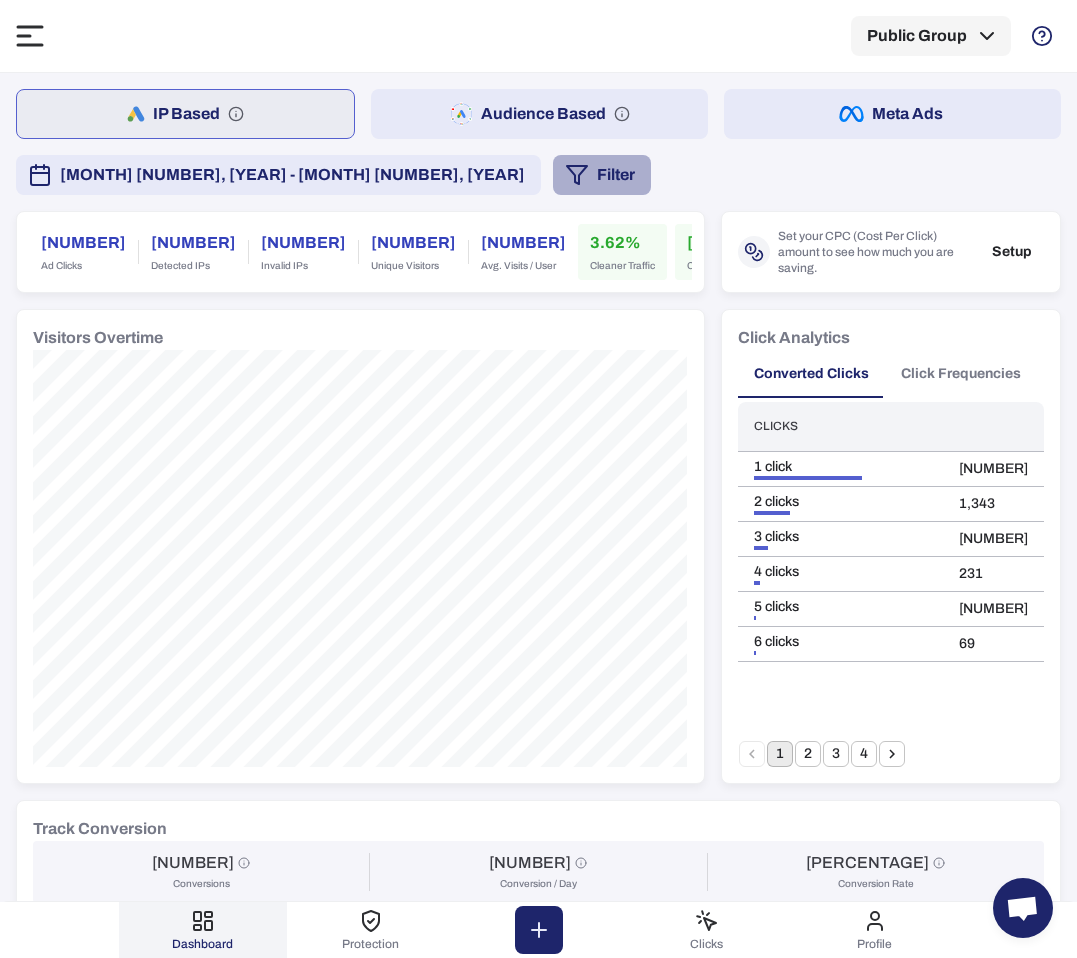 click on "Filter" at bounding box center [602, 175] 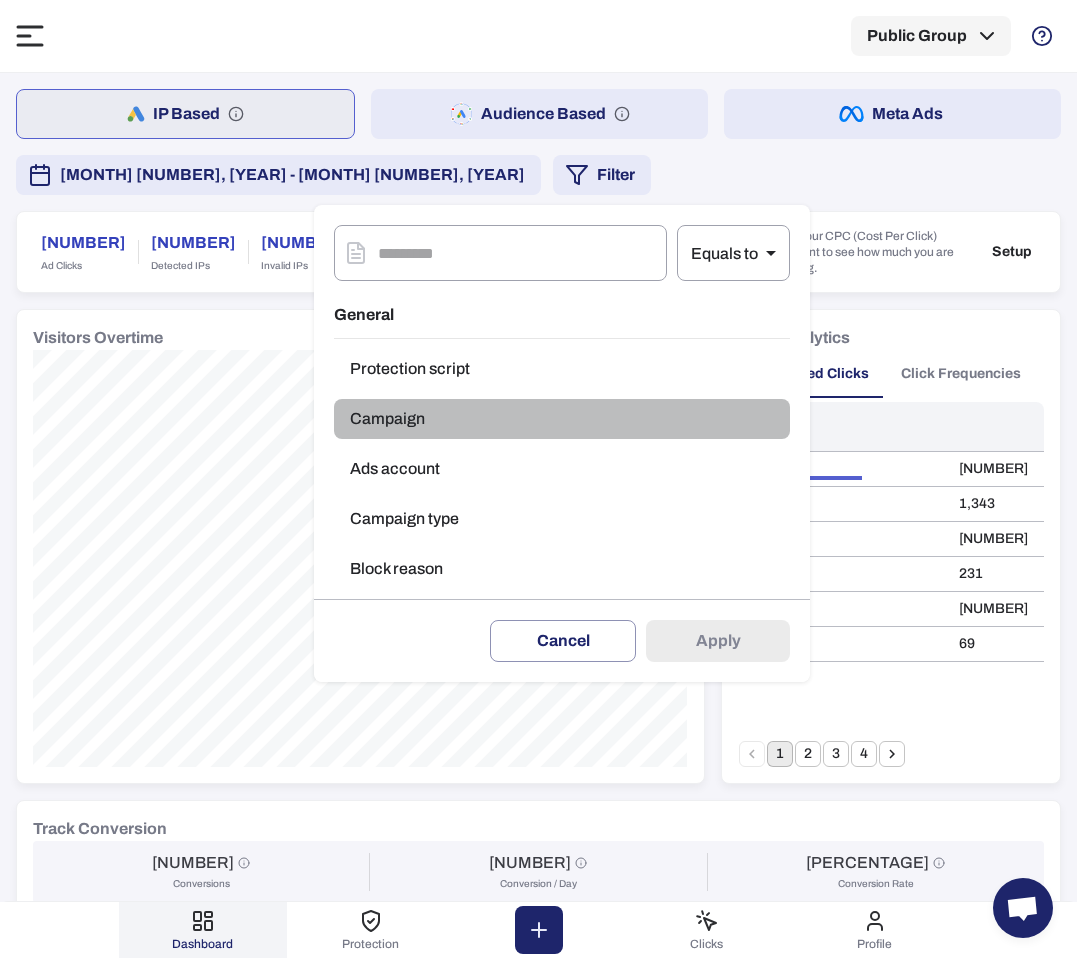 click on "Campaign" at bounding box center [562, 419] 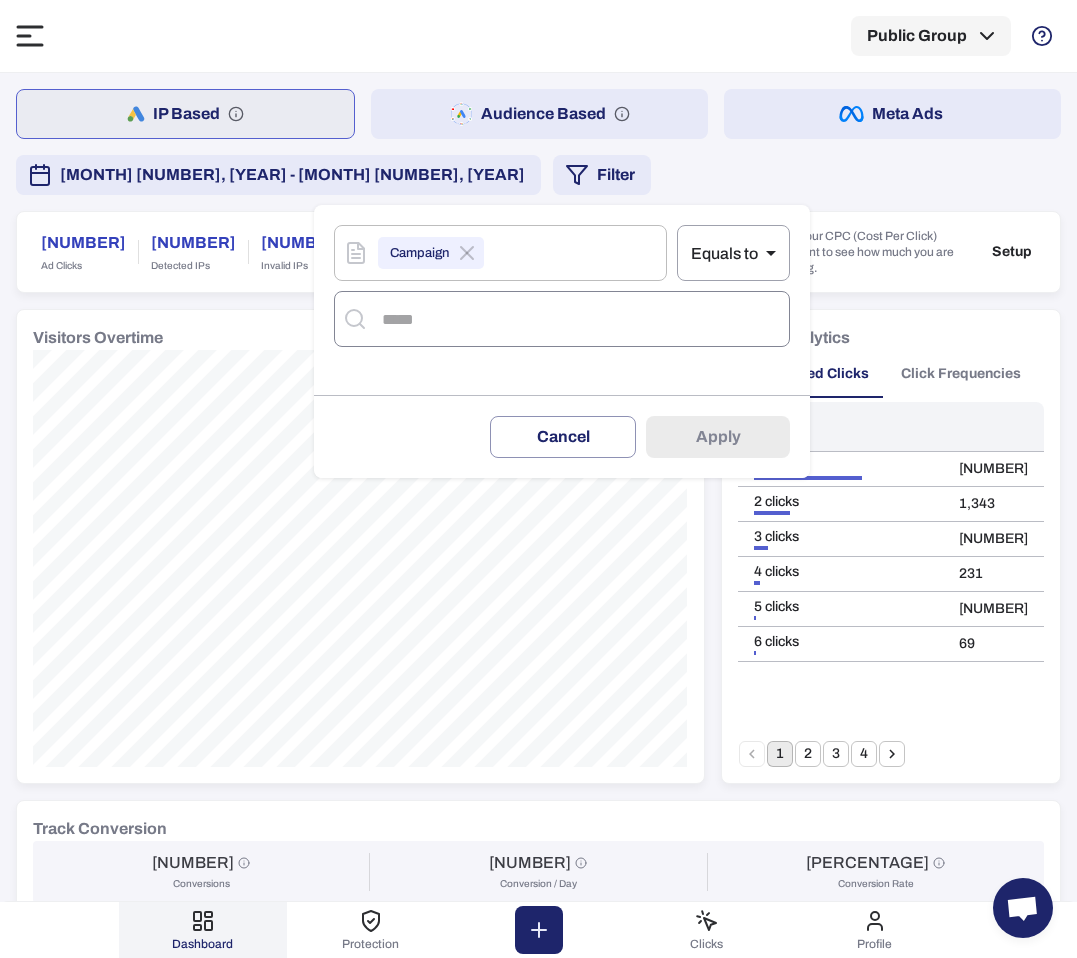click at bounding box center (579, 319) 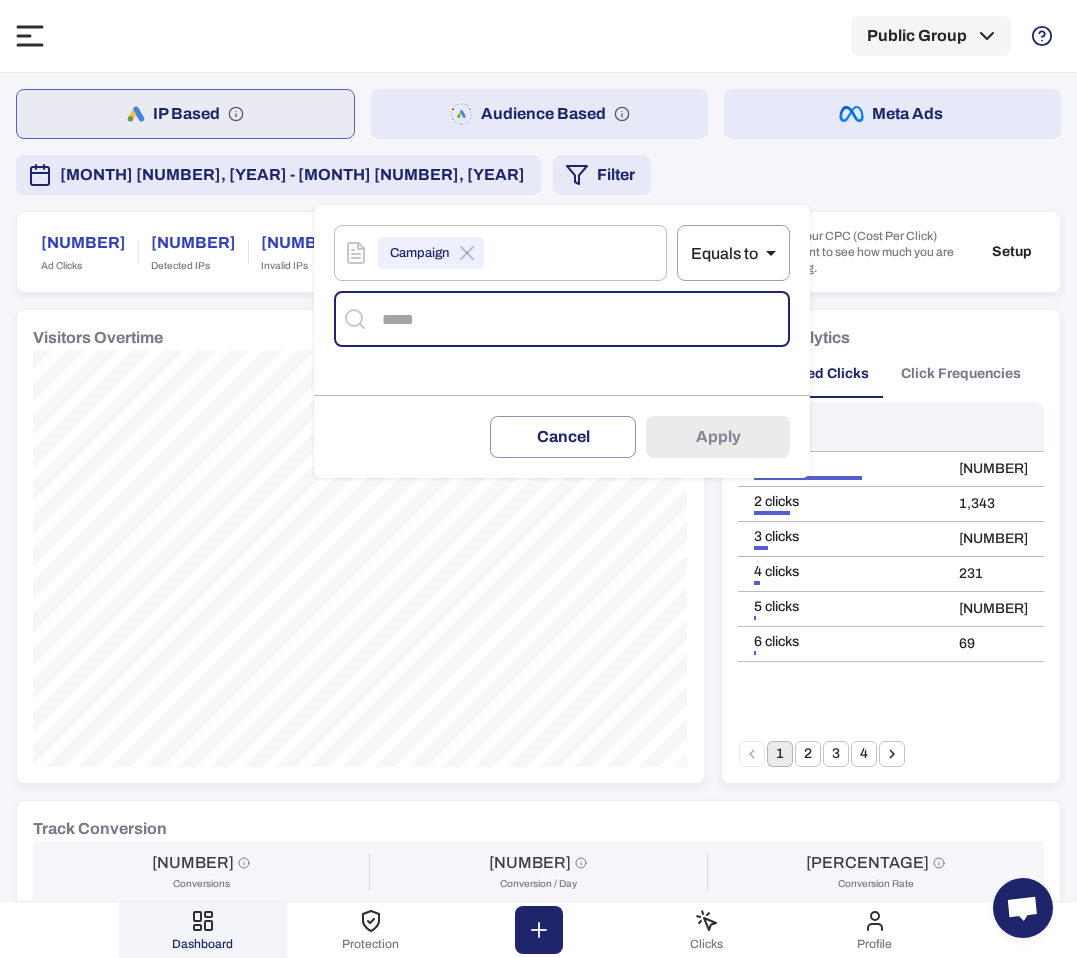 click at bounding box center (579, 319) 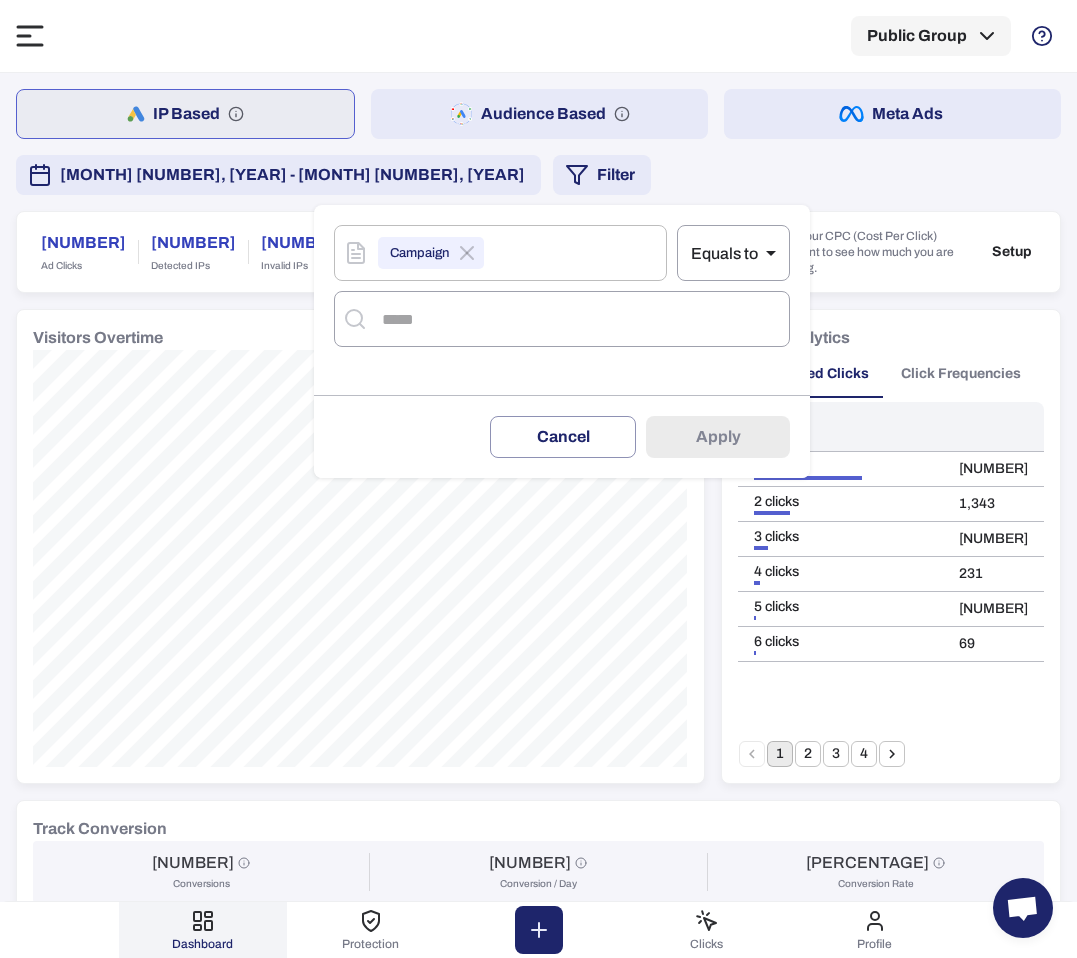 click on "Campaign ​ Equals to ** ​" at bounding box center (562, 243) 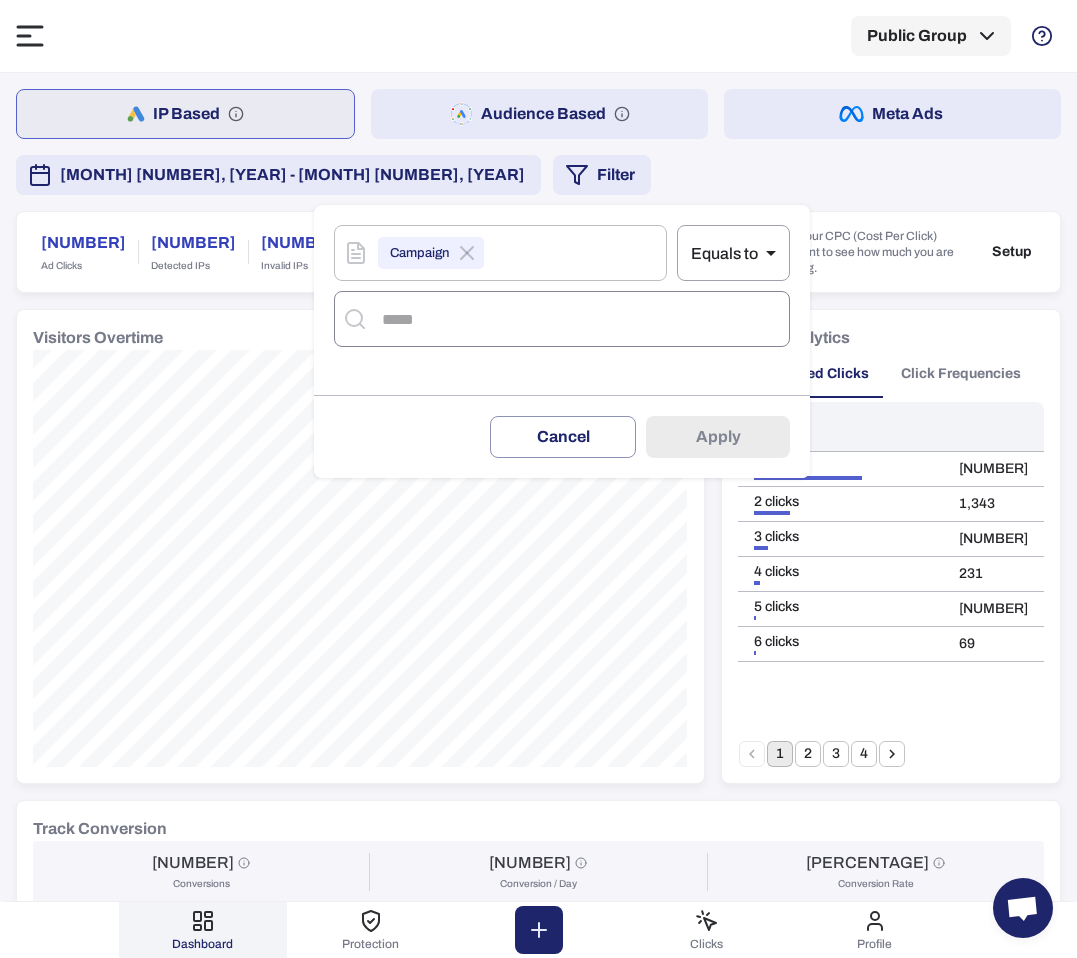 click on "​" at bounding box center [562, 319] 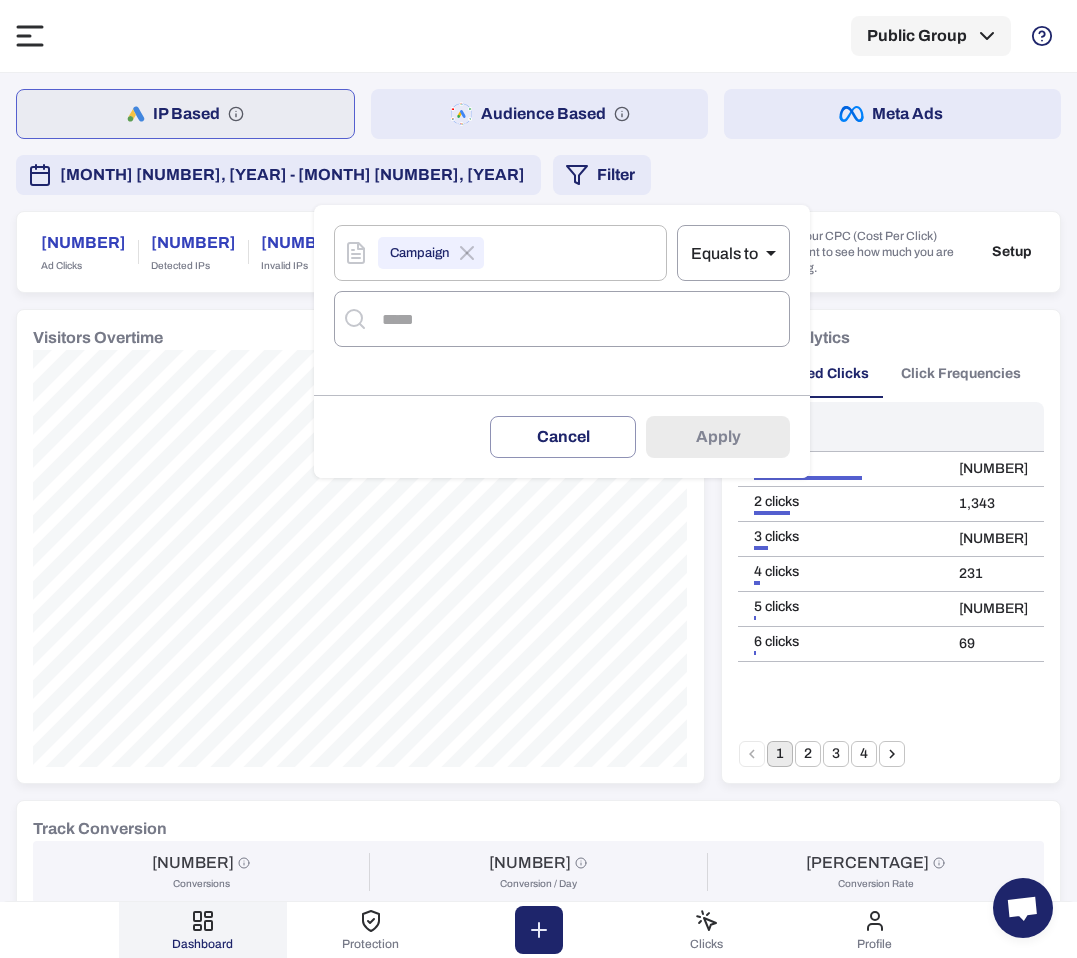 click on "​" at bounding box center [562, 343] 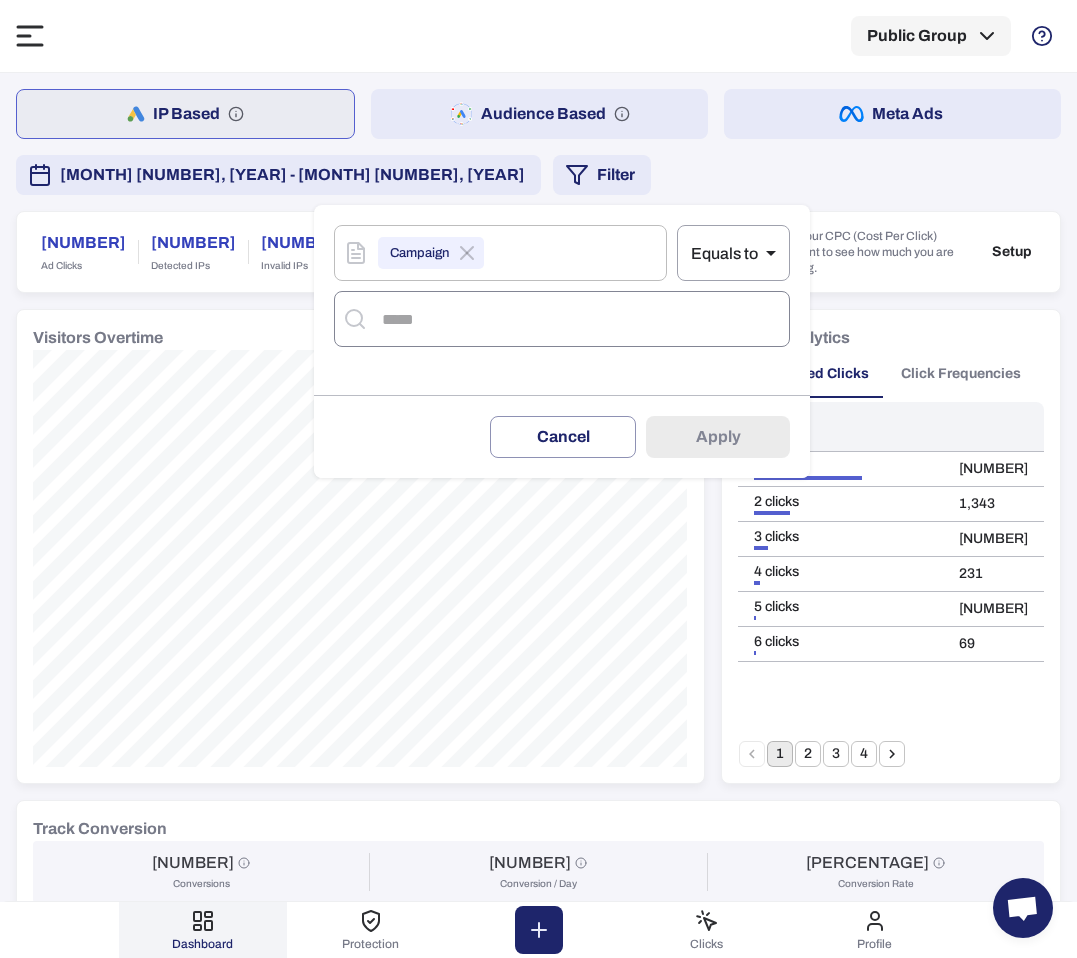 click at bounding box center (579, 319) 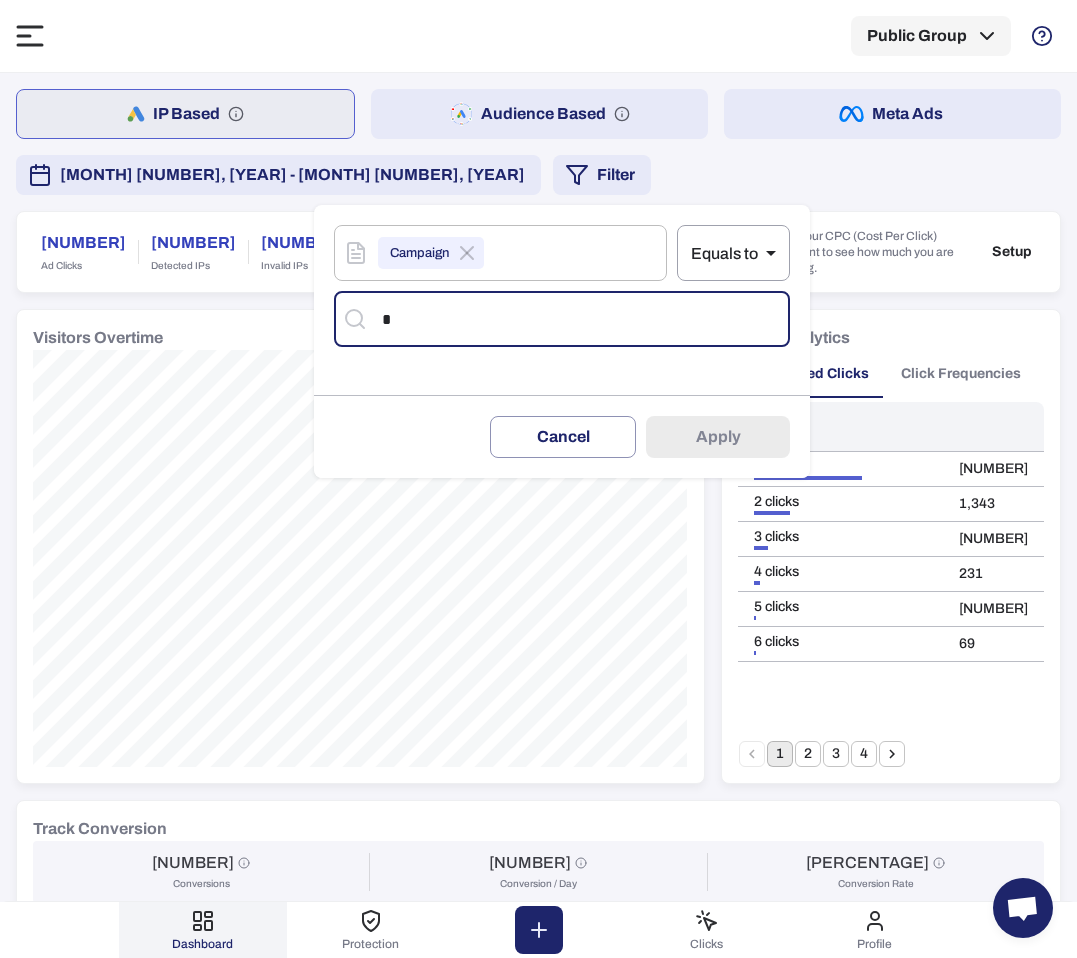 type 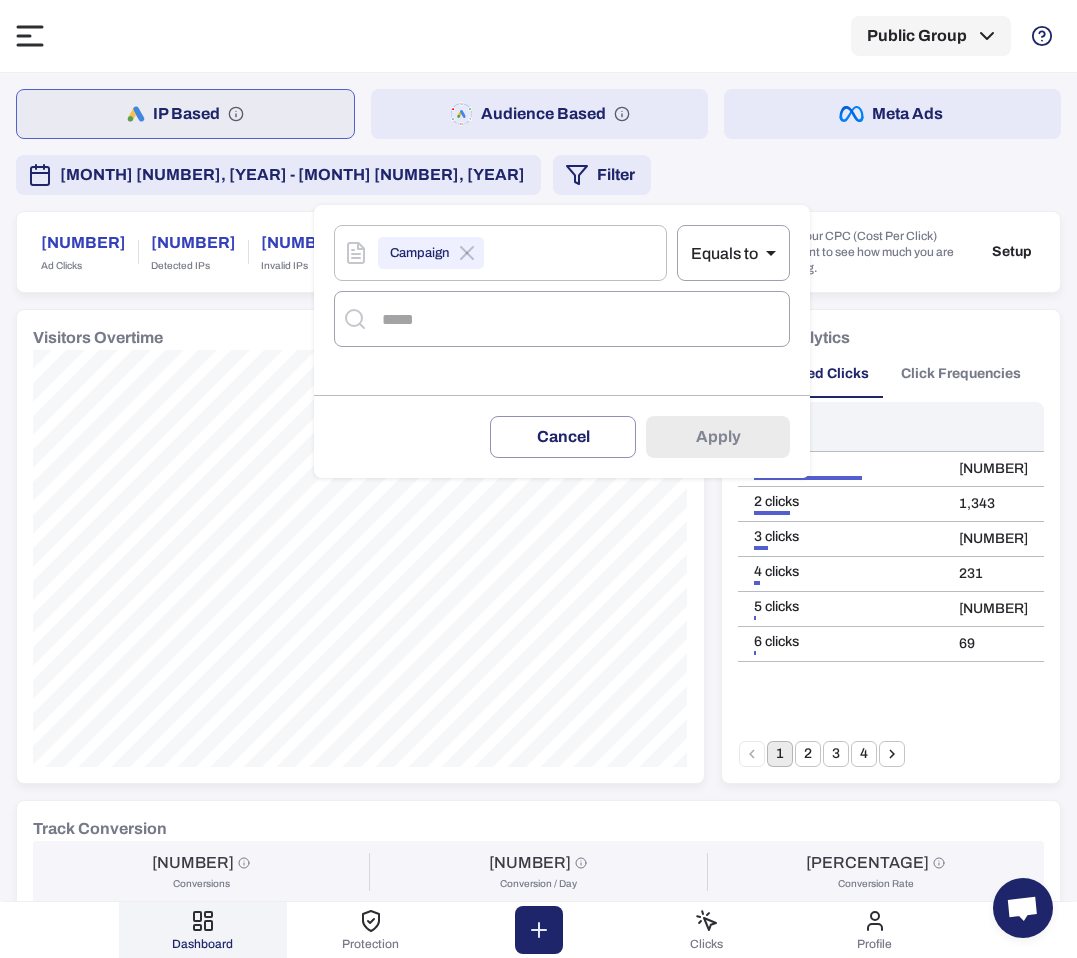 click at bounding box center [538, 479] 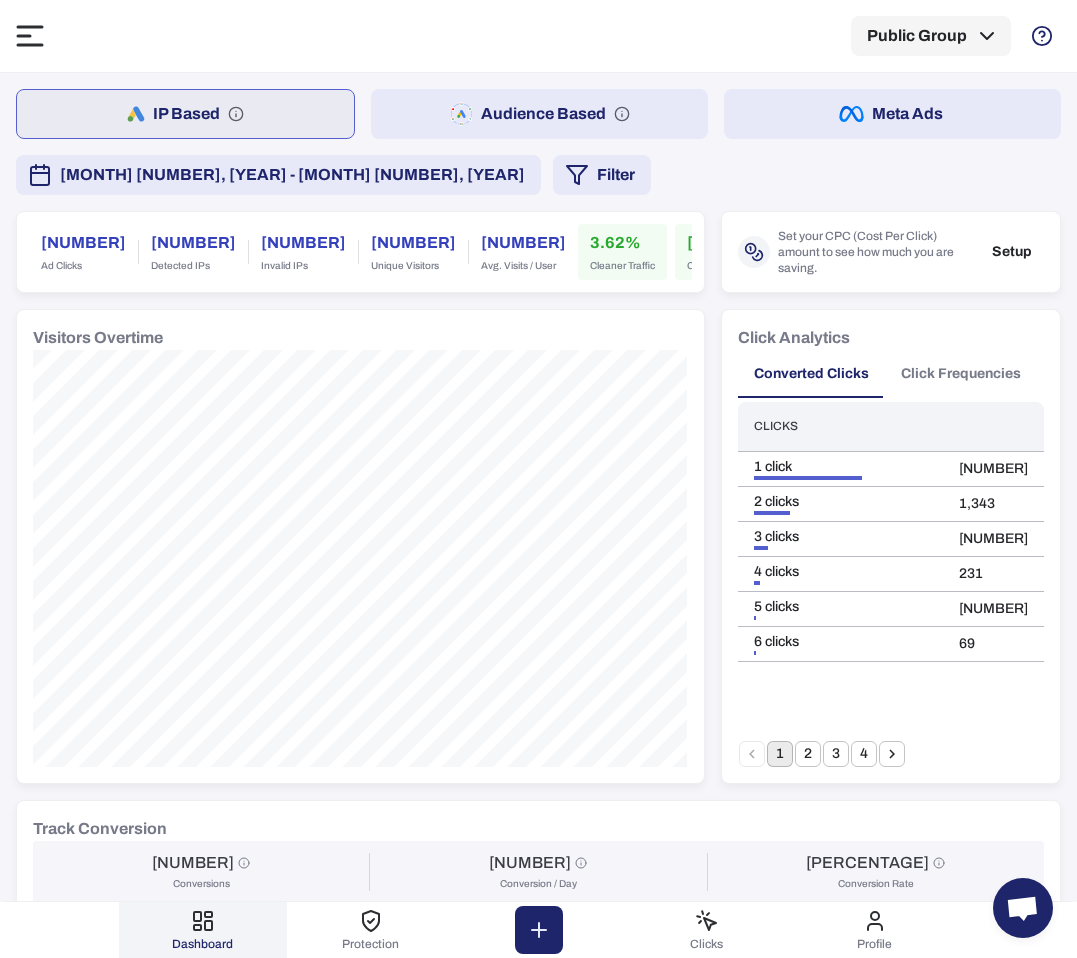 click 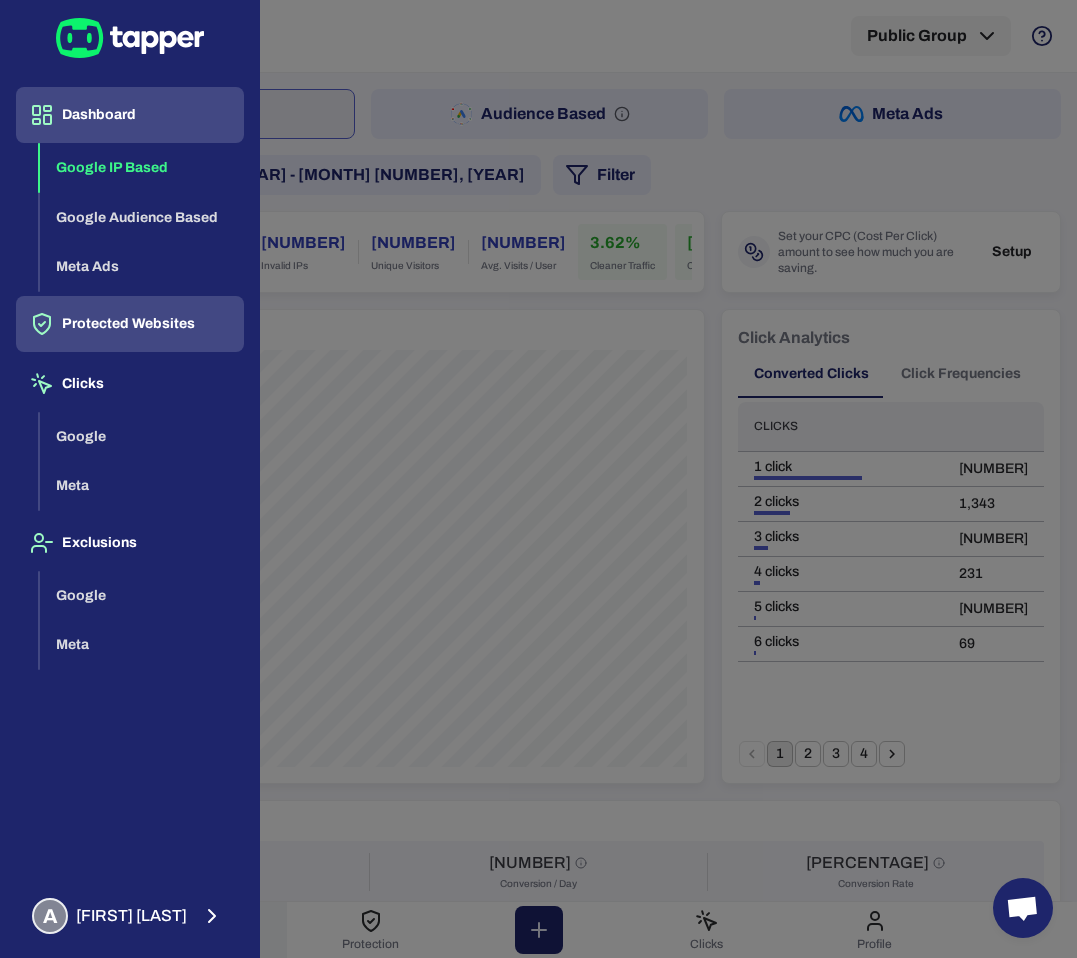 click on "Protected Websites" at bounding box center (130, 324) 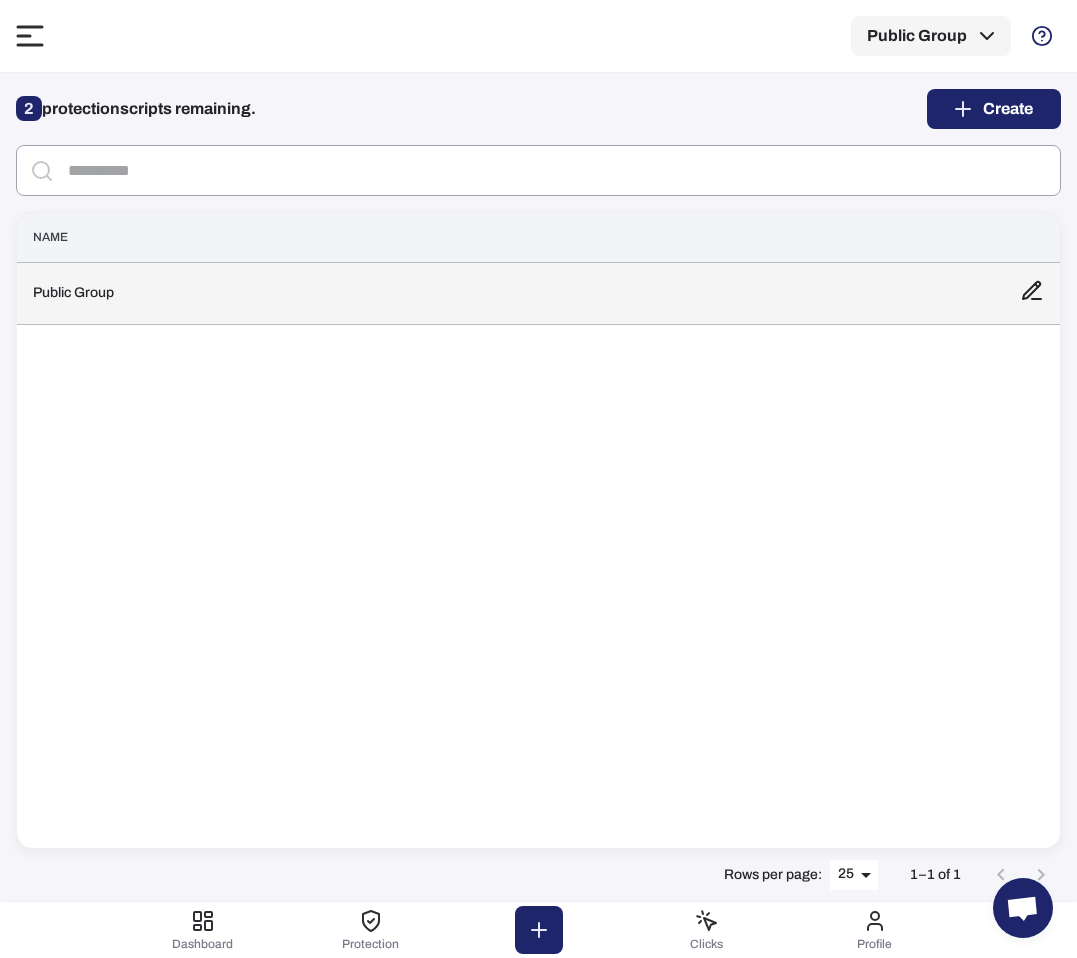 click on "Public Group" at bounding box center (510, 293) 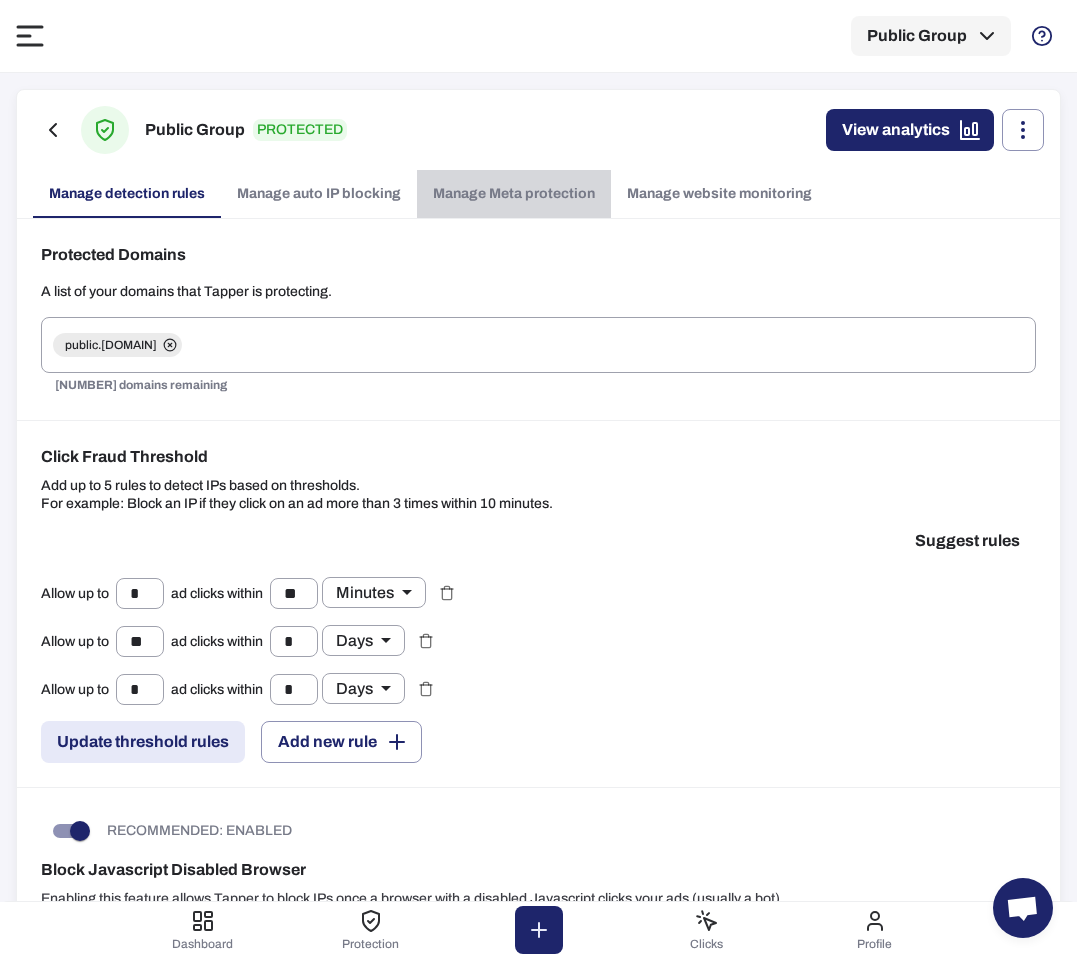 click on "Manage Meta protection" at bounding box center [514, 194] 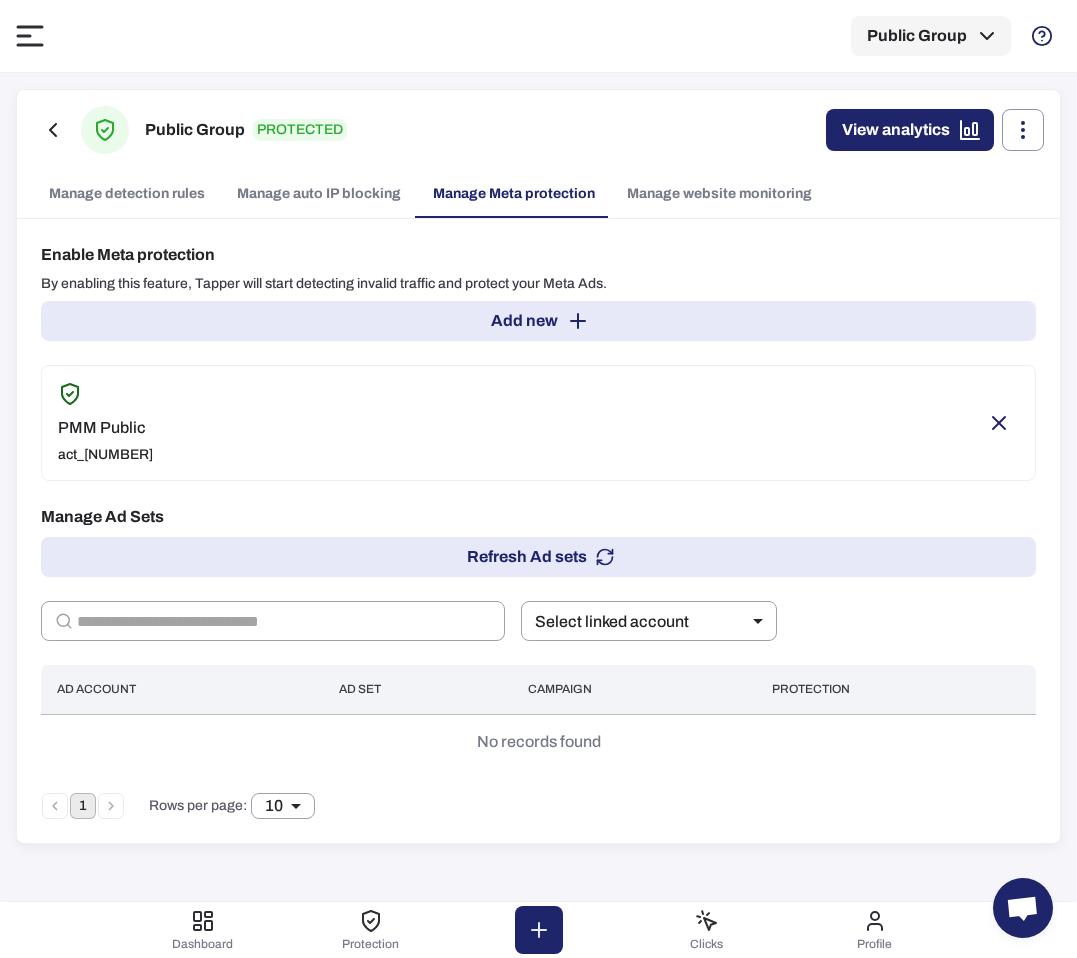click on "Manage website monitoring" at bounding box center (719, 194) 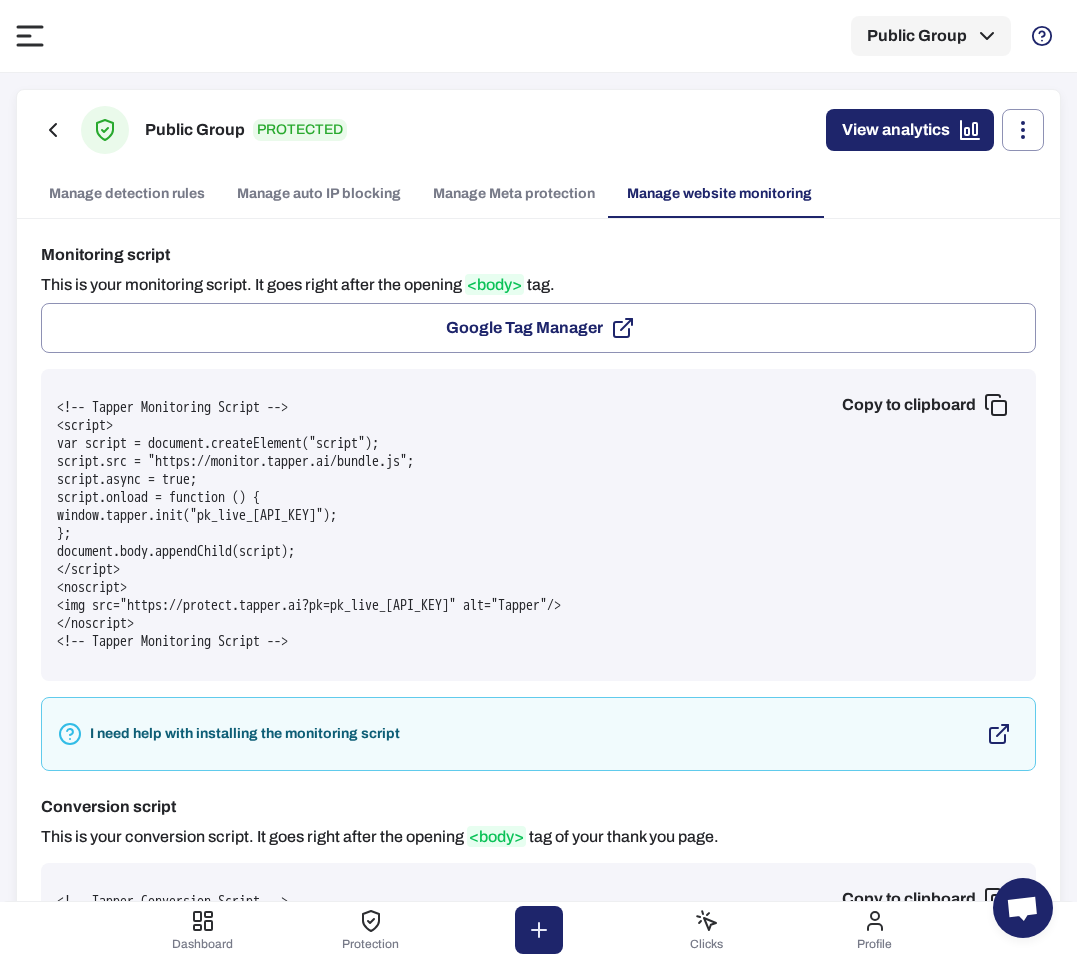 click on "Manage Meta protection" at bounding box center [514, 194] 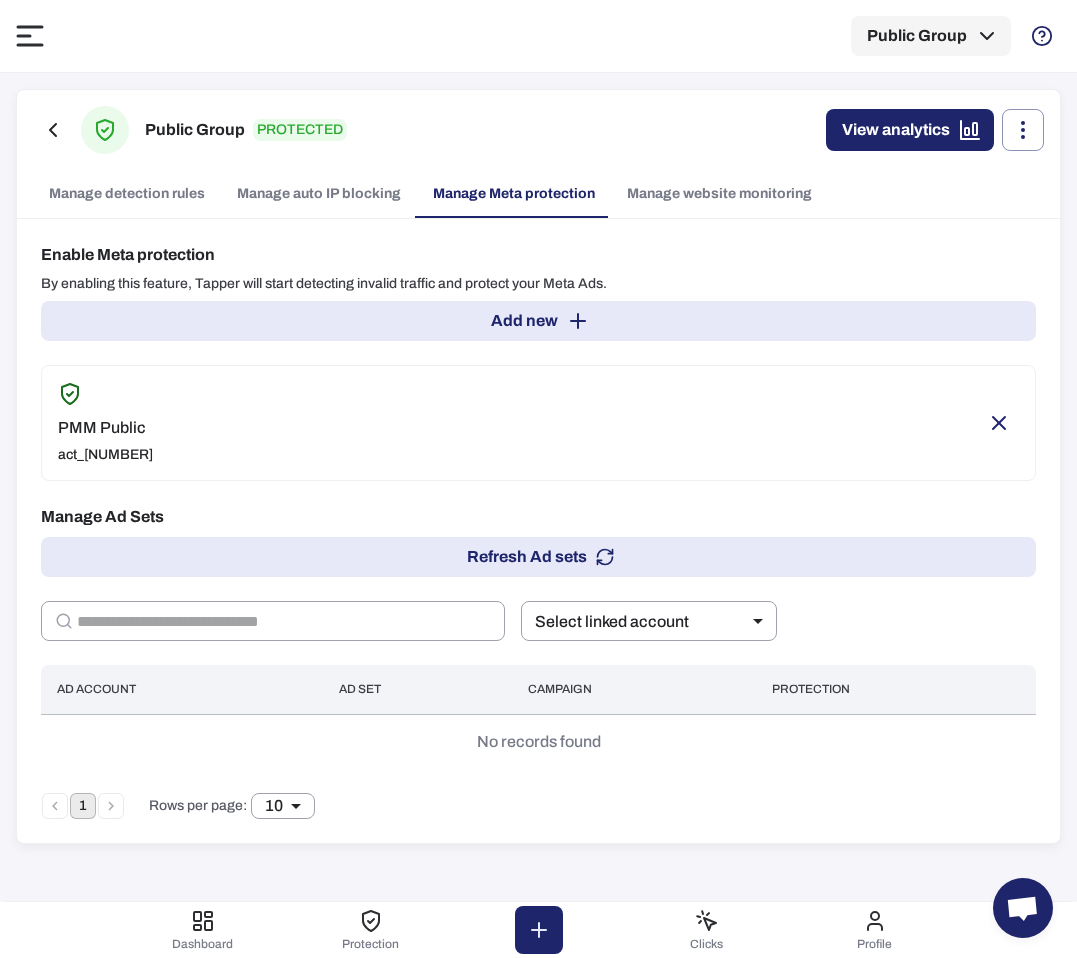 click on "Enable Meta protection By enabling this feature, Tapper will start detecting invalid traffic and protect your Meta Ads. Add new PMM Public act_833934863836356 Manage Ad Sets Refresh Ad sets ​ Select linked account ** ​ Ad Account Ad Set Campaign Protection No records found 1 Rows per page: 10 ** ​" at bounding box center (538, 531) 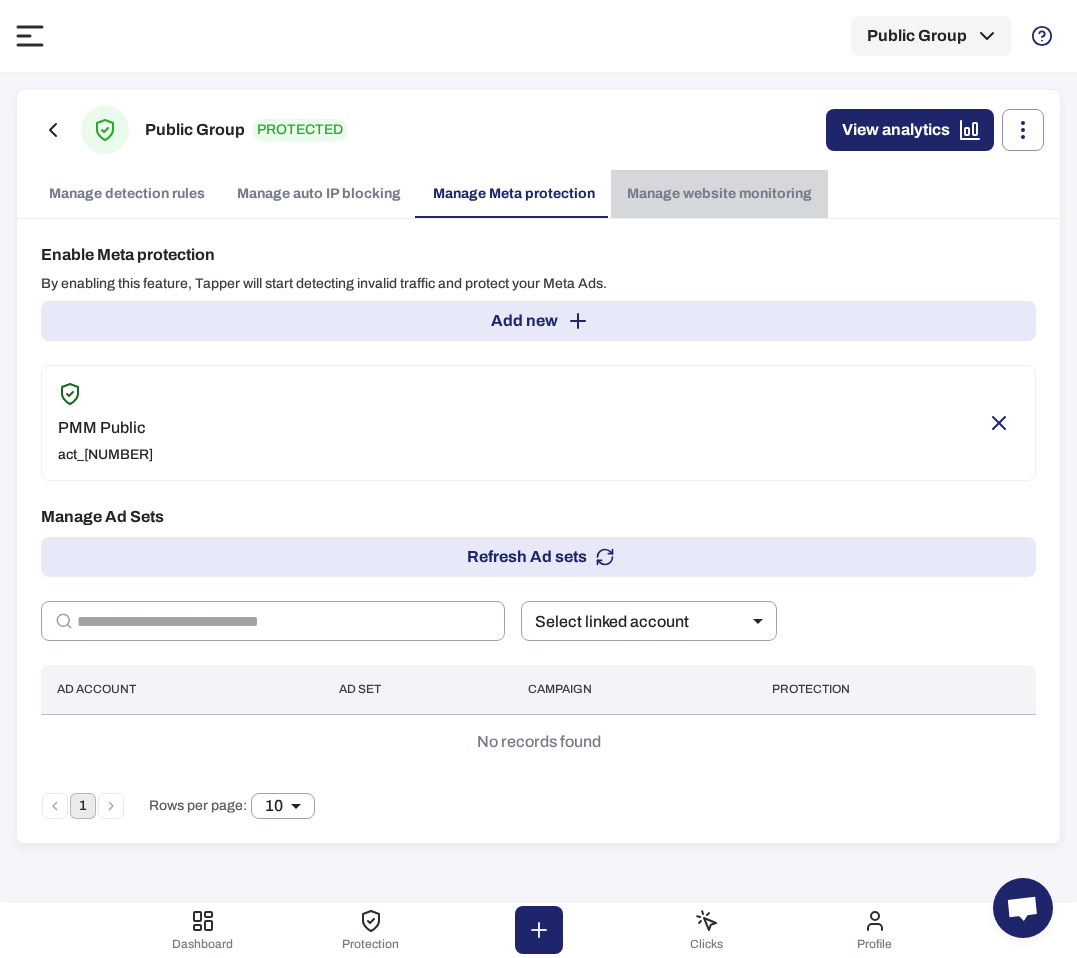 click on "Manage website monitoring" at bounding box center (719, 194) 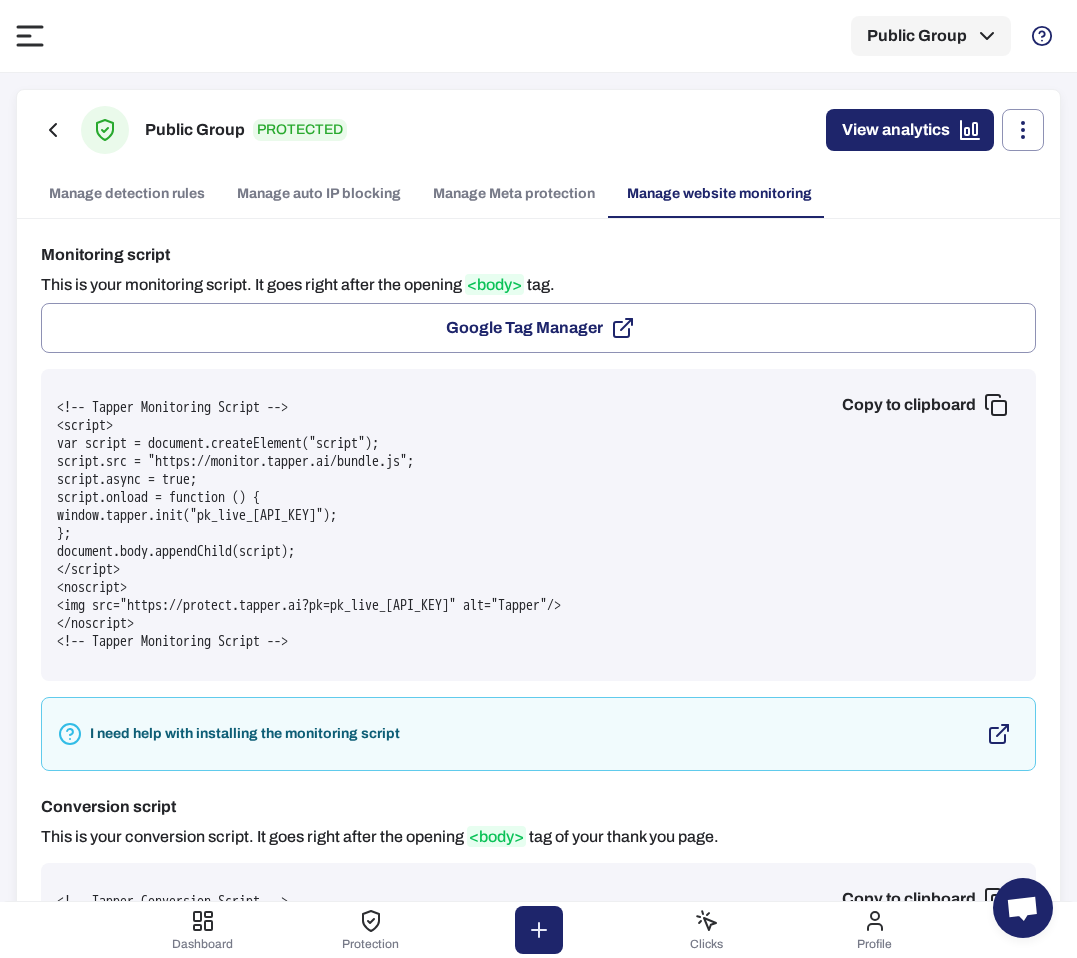 click on "Manage Meta protection" at bounding box center (514, 194) 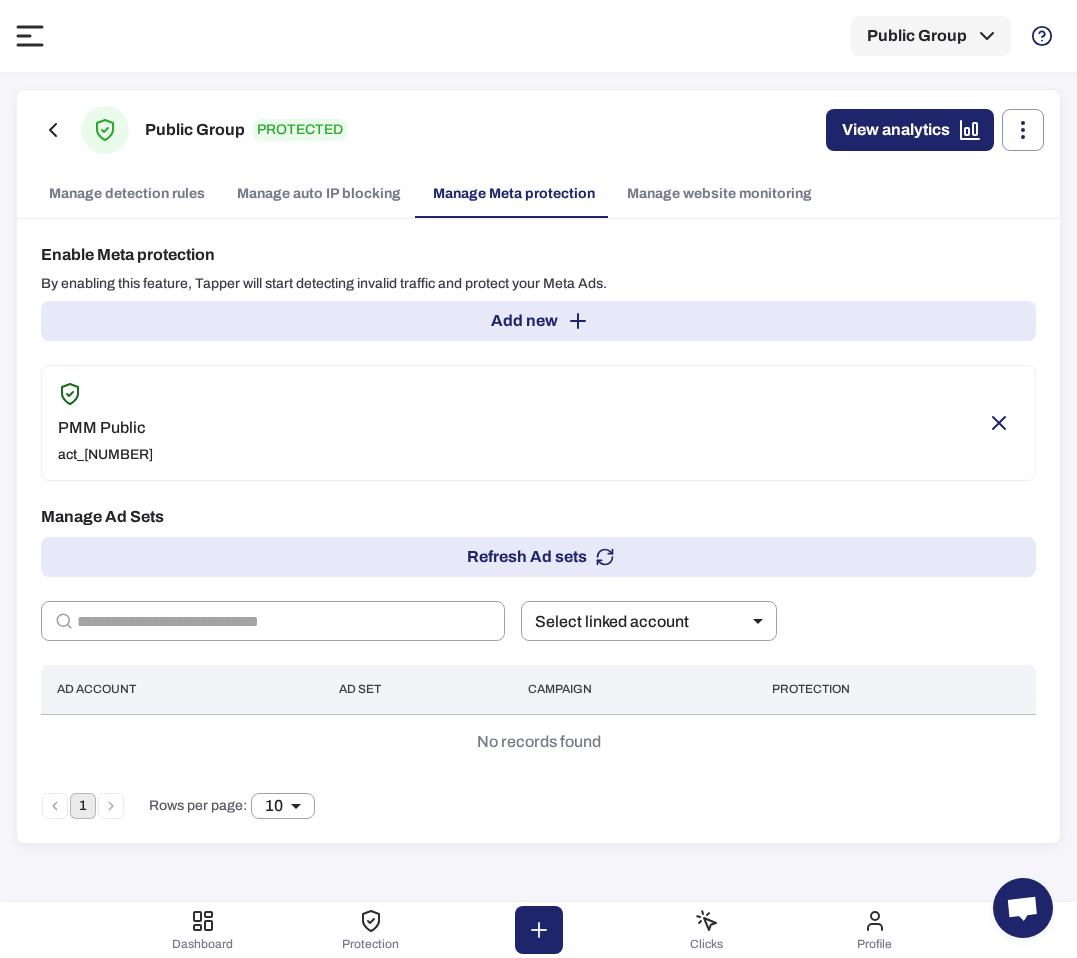 click 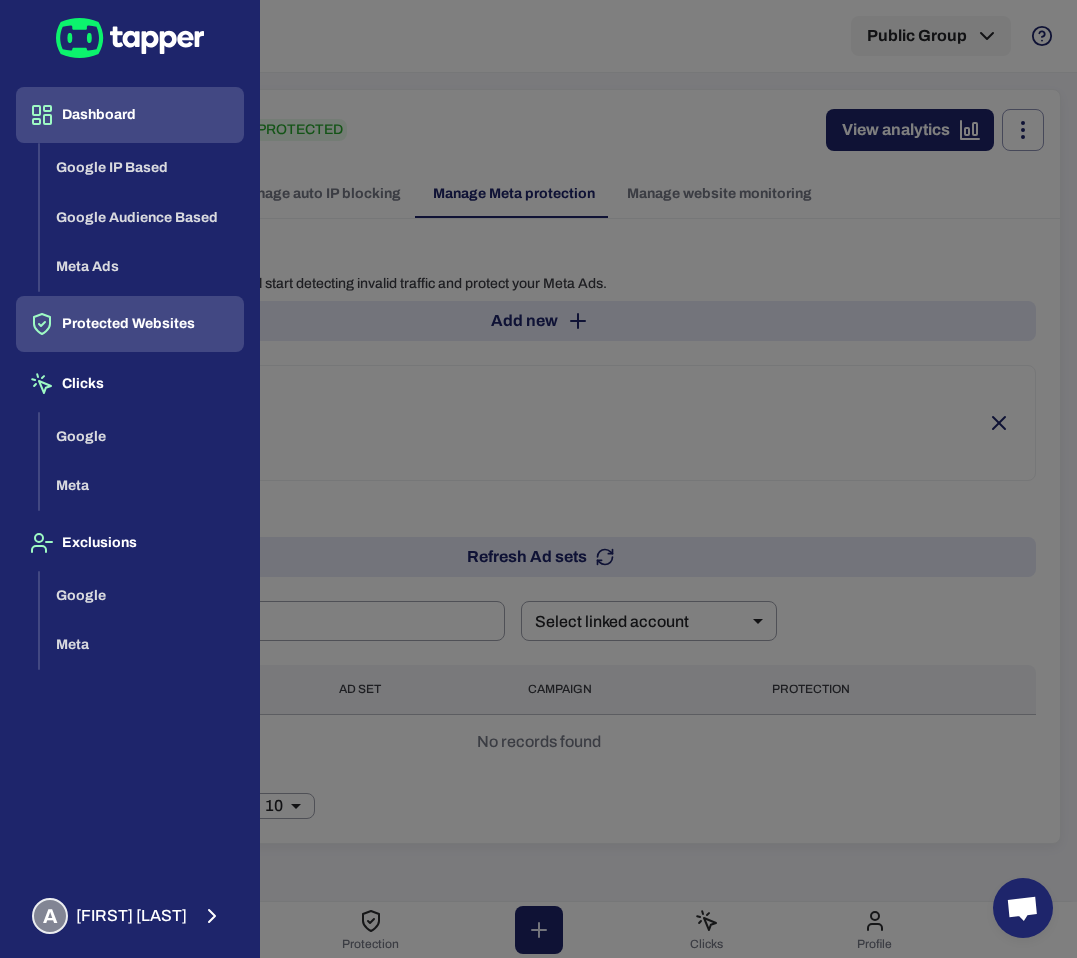 click on "Dashboard" at bounding box center (130, 115) 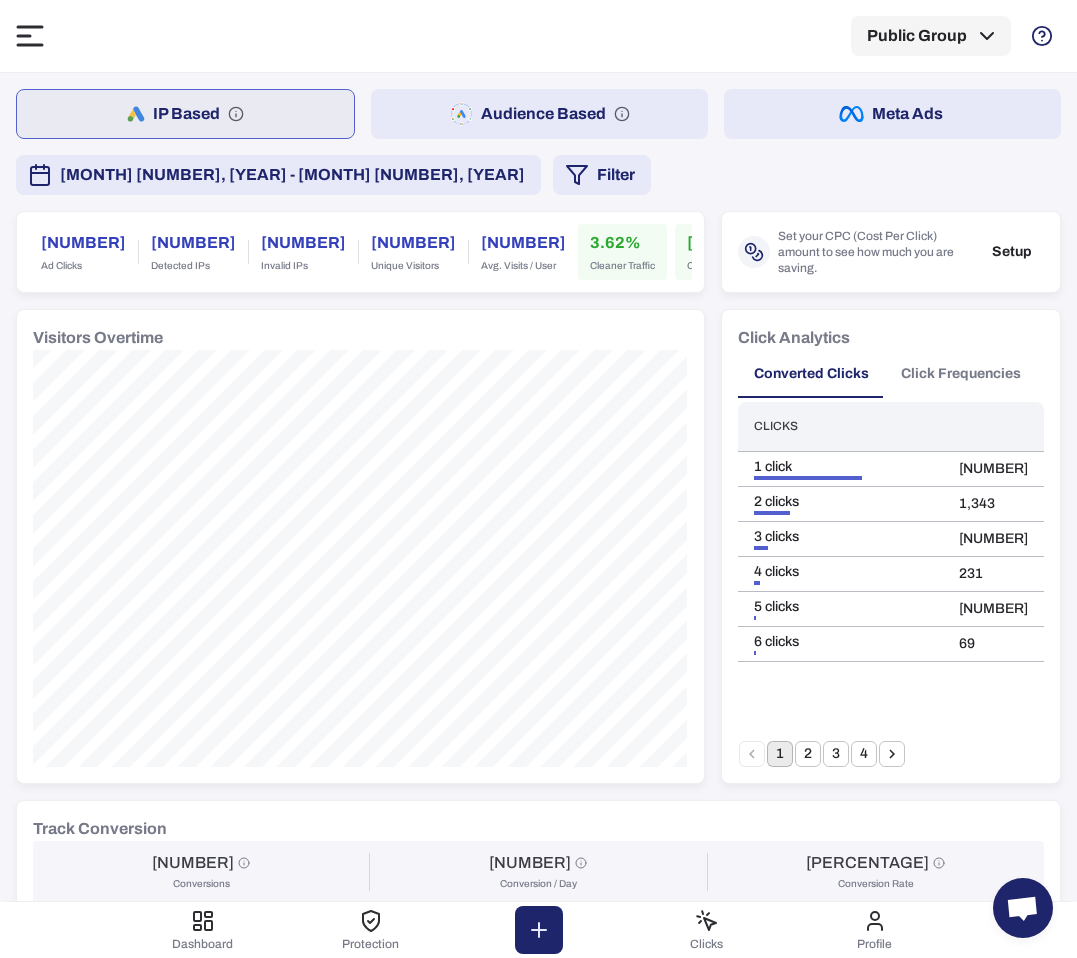 click 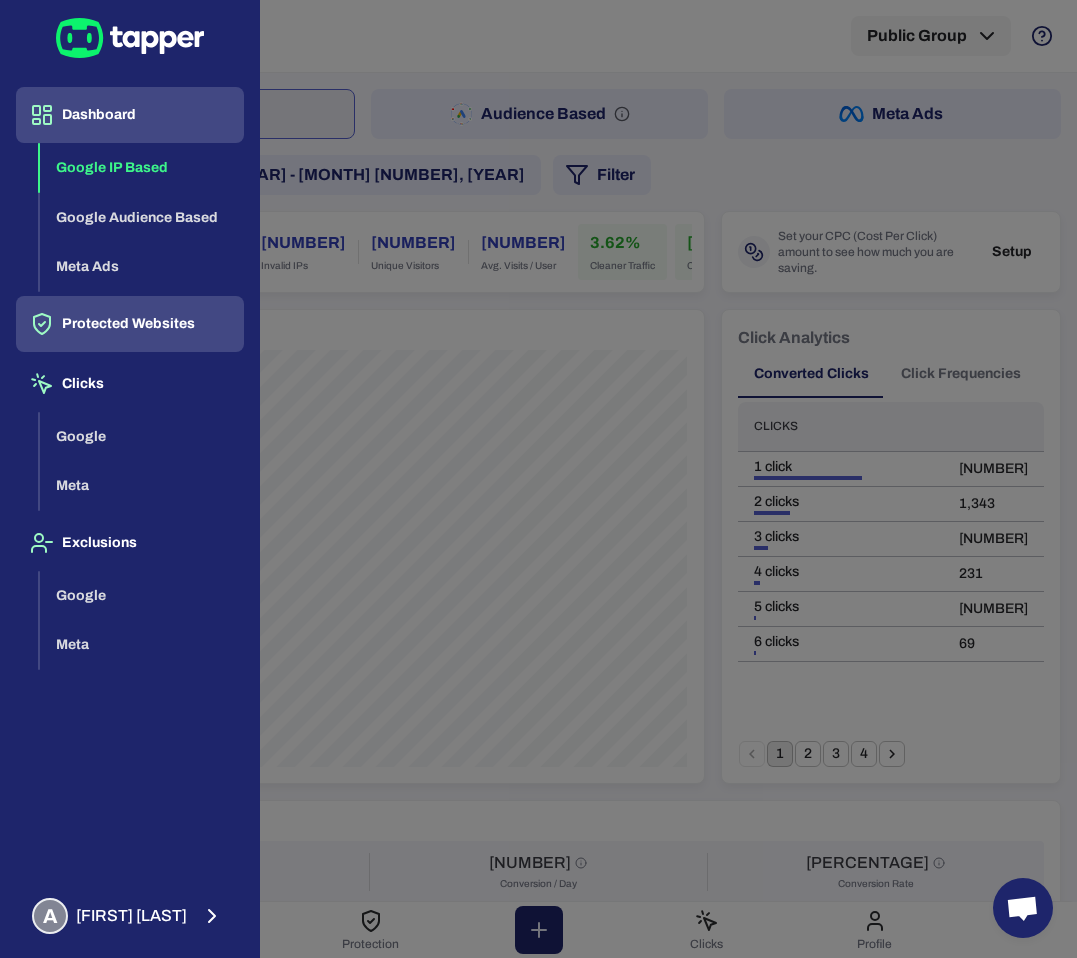 click on "Protected Websites" at bounding box center [130, 324] 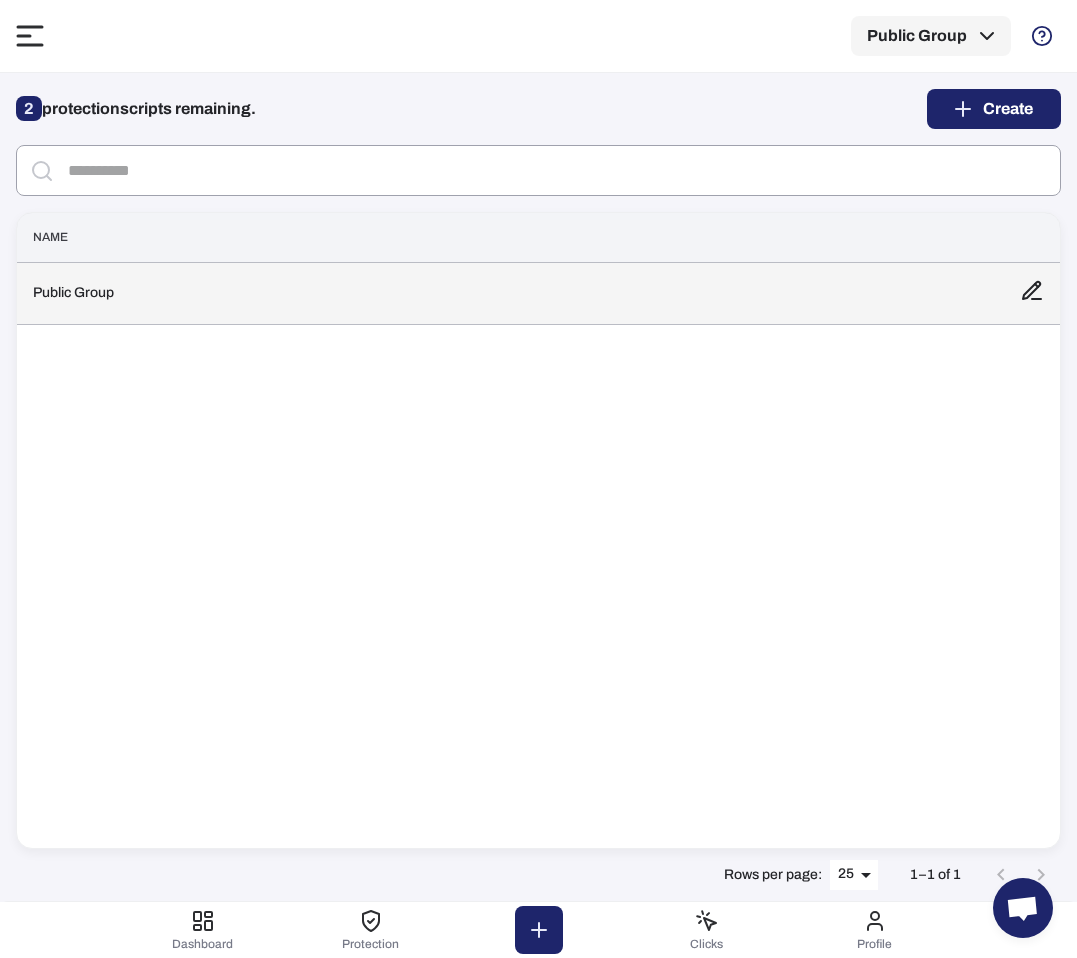 click on "Public Group" at bounding box center [510, 293] 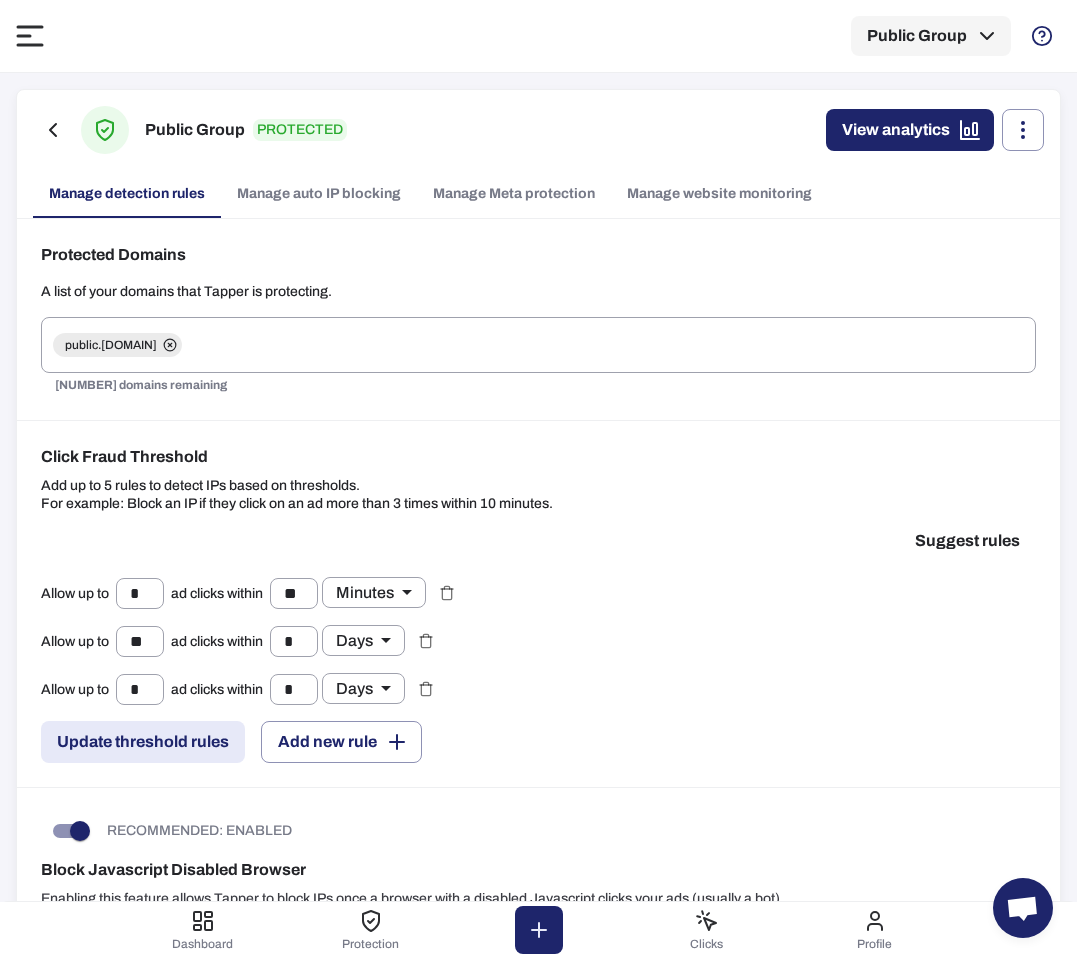 click 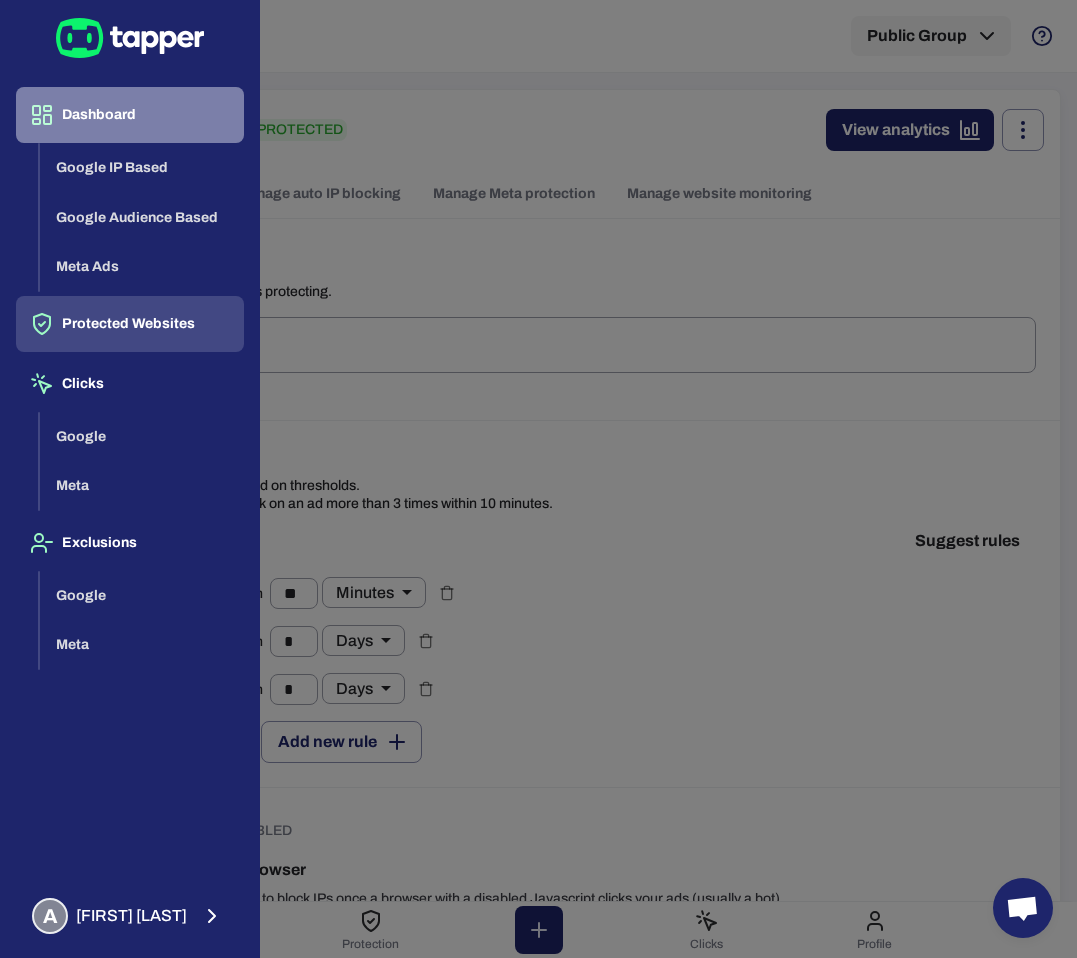 click on "Dashboard" at bounding box center [130, 115] 